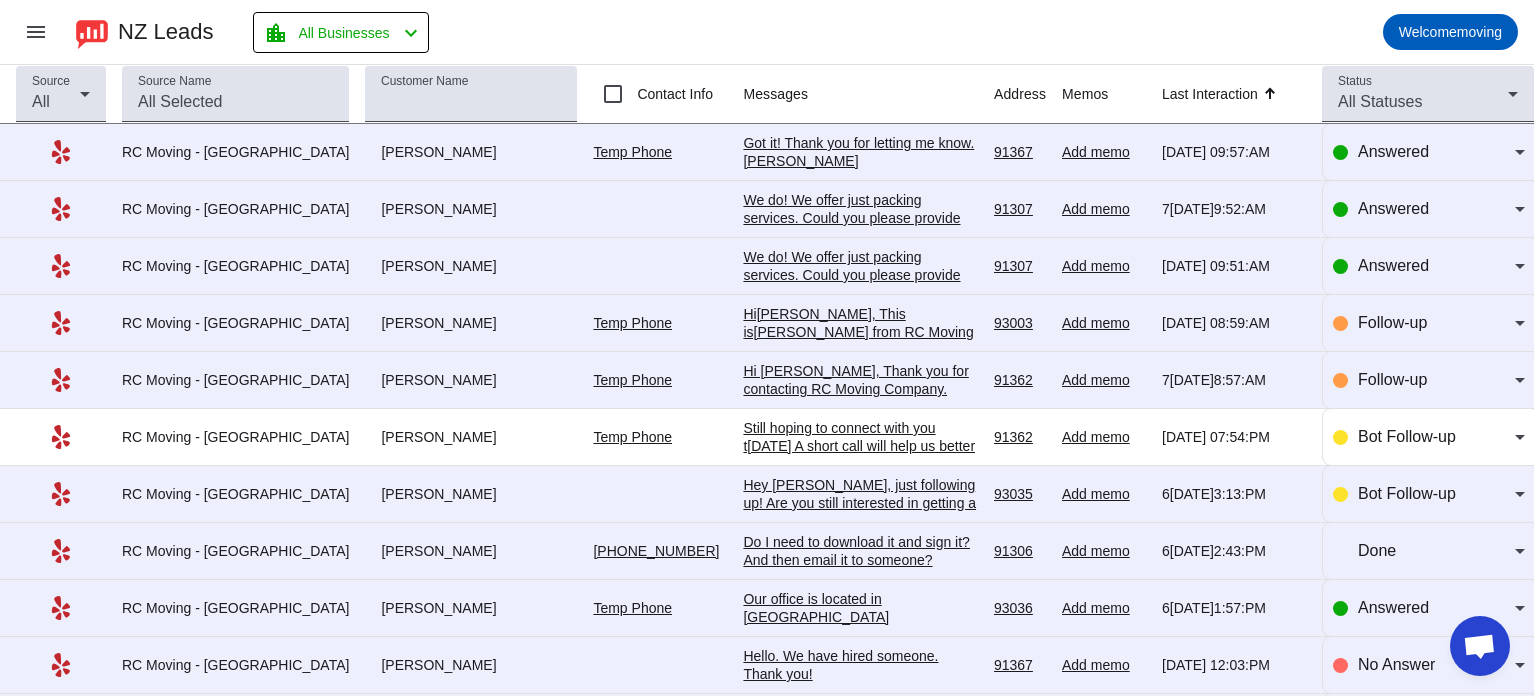 scroll, scrollTop: 0, scrollLeft: 0, axis: both 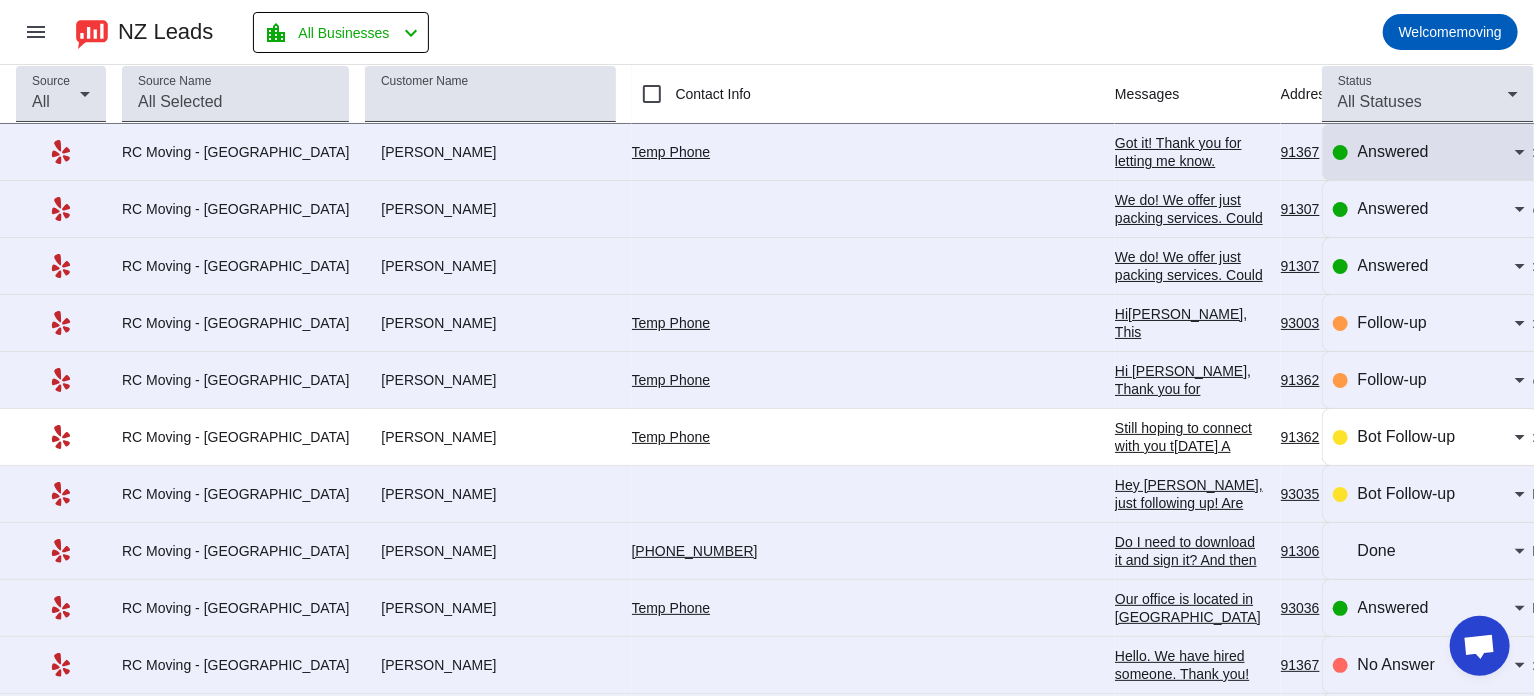 click on "Answered" at bounding box center (1393, 151) 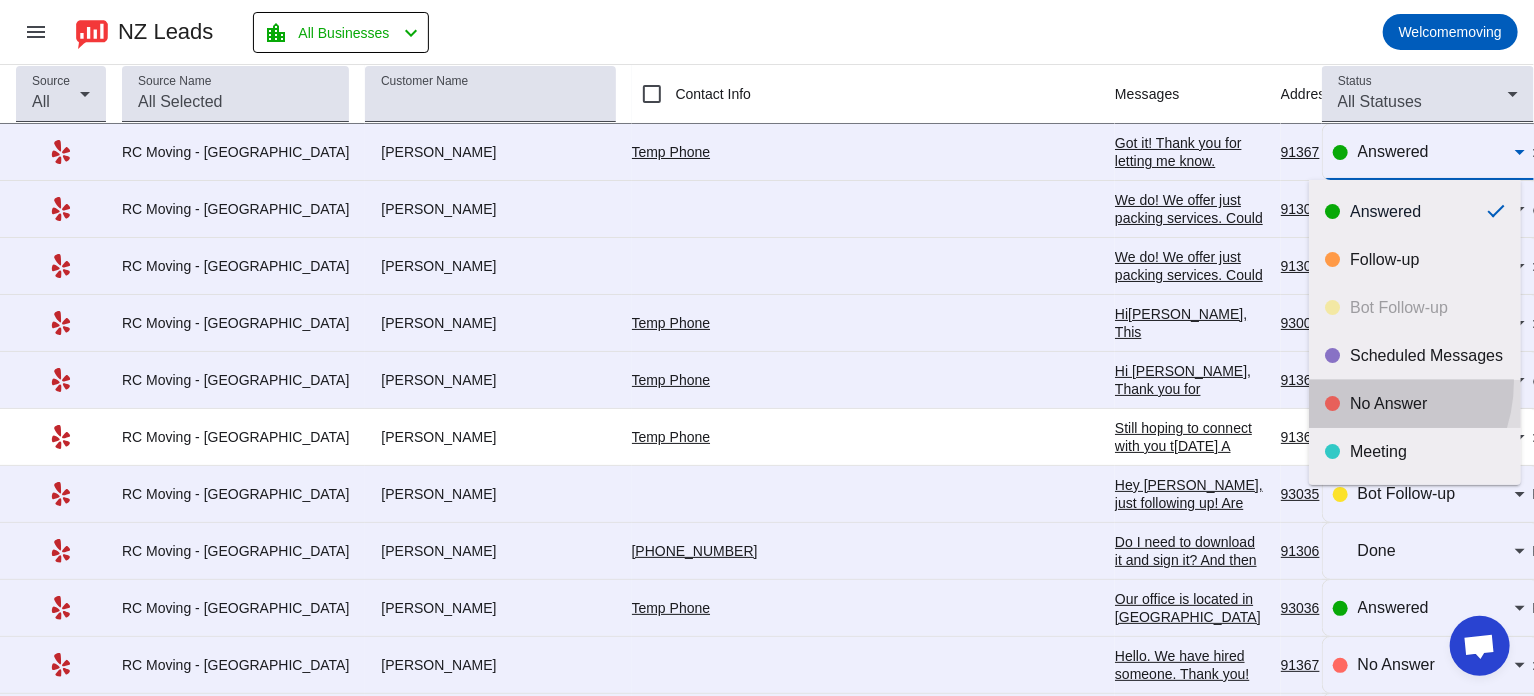 click on "No Answer" at bounding box center (1415, 404) 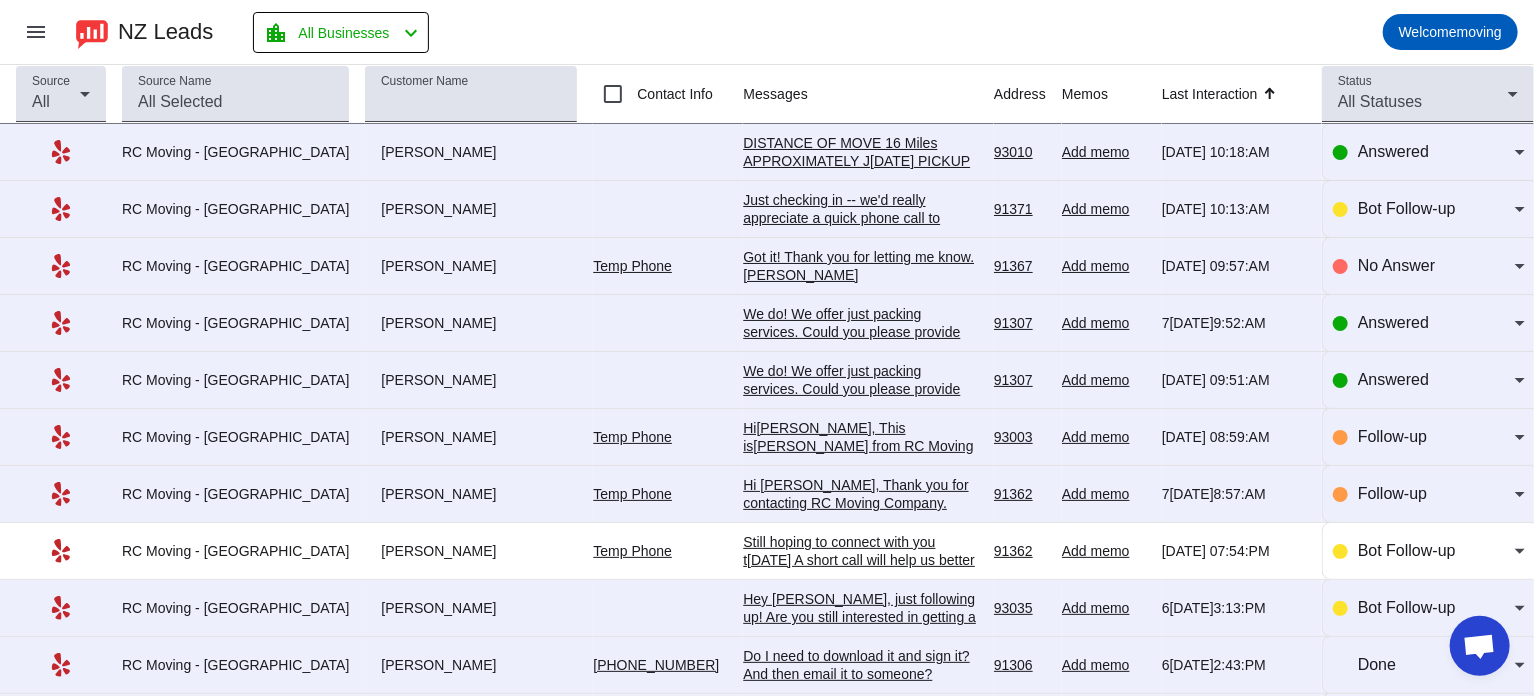 click on "DISTANCE OF MOVE 16 Miles
APPROXIMATELY J[DATE]
PICKUP  Single family house
[GEOGRAPHIC_DATA]
DESTINATION - security gated
[GEOGRAPHIC_DATA] apartments - 3rd Floor
[STREET_ADDRESS][PERSON_NAME]
Extra charge for third floor?
Travel time to and from your business to site on your nickel?
BEDROOM - first floor split level down front stairs
Queen size [MEDICAL_DATA] mattress and
Headboard. TYPE OF FRAME metal collapsible
2 side bedside tables
5 drawer highboy dresser
Office desk 4'L x 2' W x 30" H and chair
Green coach and small coffee table
Oak coffee table
3 shelf mahogany bookcase 3' x 4' x 18"
Vinyl record storage 4'x4'x1'
2 boxes misc clothes 18" x 18" x 24"
4 boxes vinyl records
2 boxes misc dishes and household goods
45" LCD TV
GARAGE ground level
Two guitar amps
50" plasma TV and entertainment center stand - 5' x 2' x 12"
3 boxes misc.
TV ROOM 1st floor split level
60" leather coach
Swivel arm chair
Oak Coffee table - 2' x 4' x 18"H
2 guitar rigid stands" 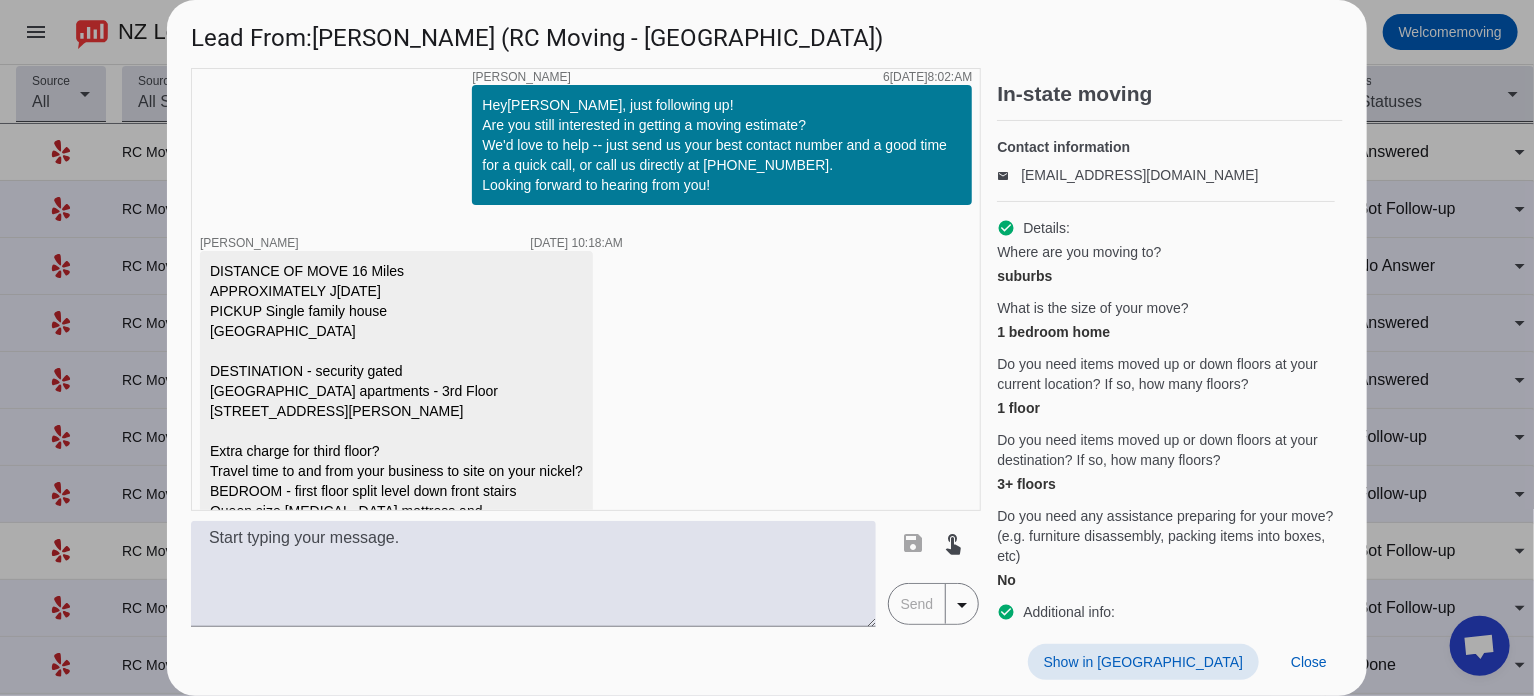 scroll, scrollTop: 591, scrollLeft: 0, axis: vertical 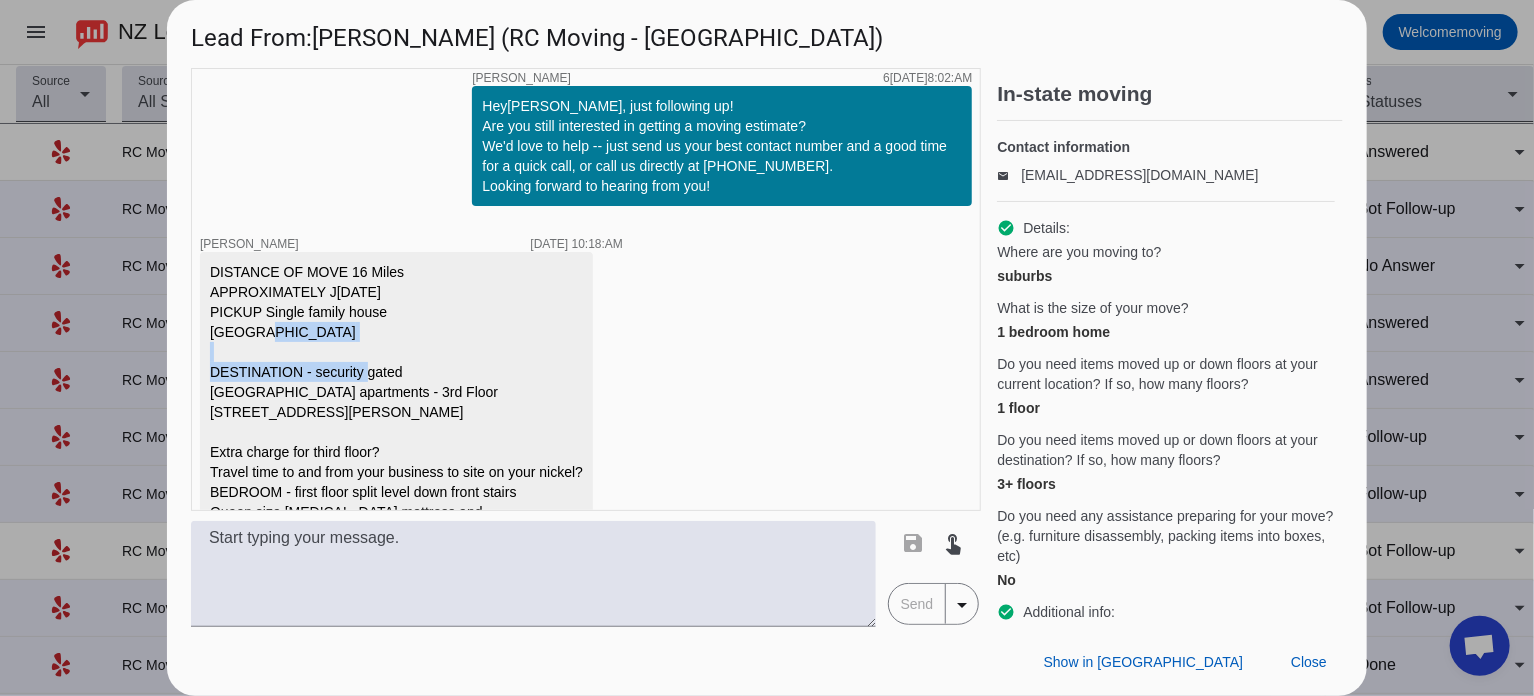 drag, startPoint x: 214, startPoint y: 310, endPoint x: 472, endPoint y: 319, distance: 258.15692 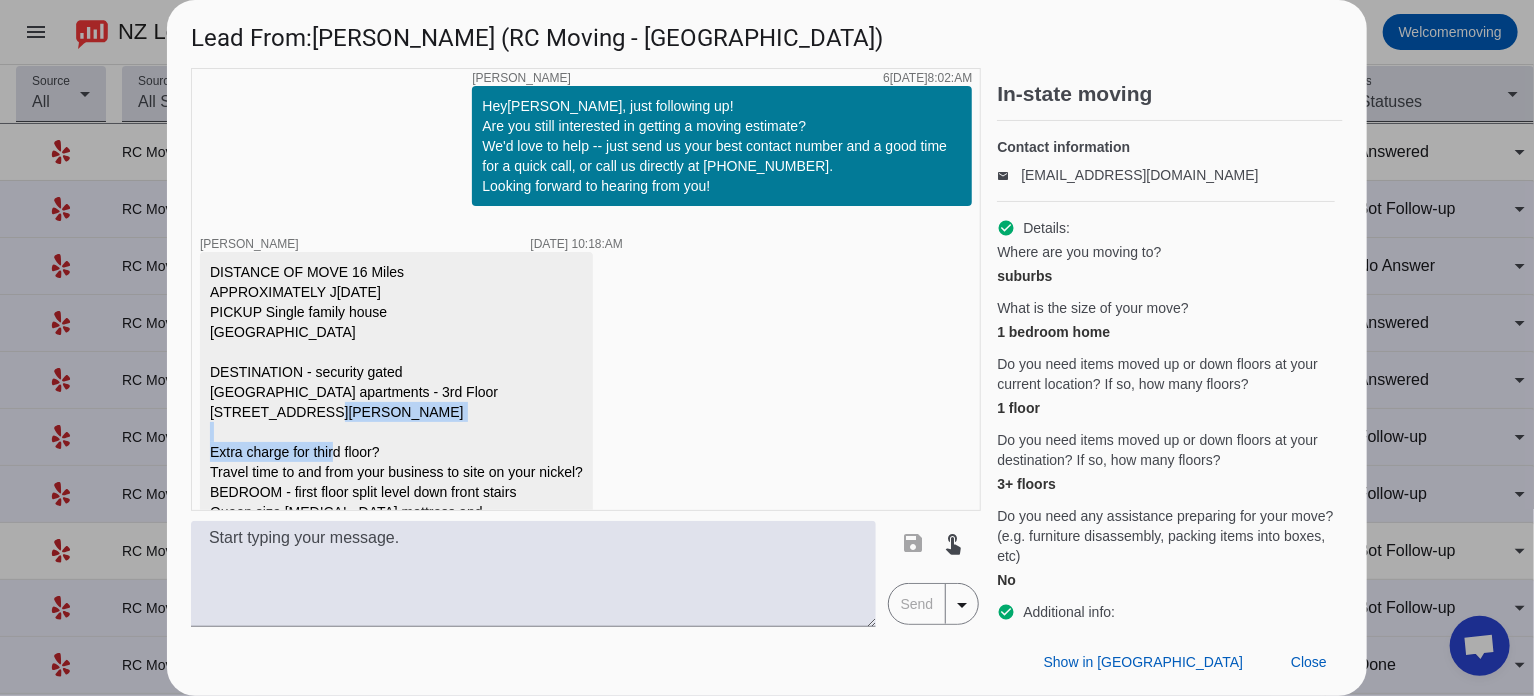 drag, startPoint x: 211, startPoint y: 390, endPoint x: 457, endPoint y: 387, distance: 246.0183 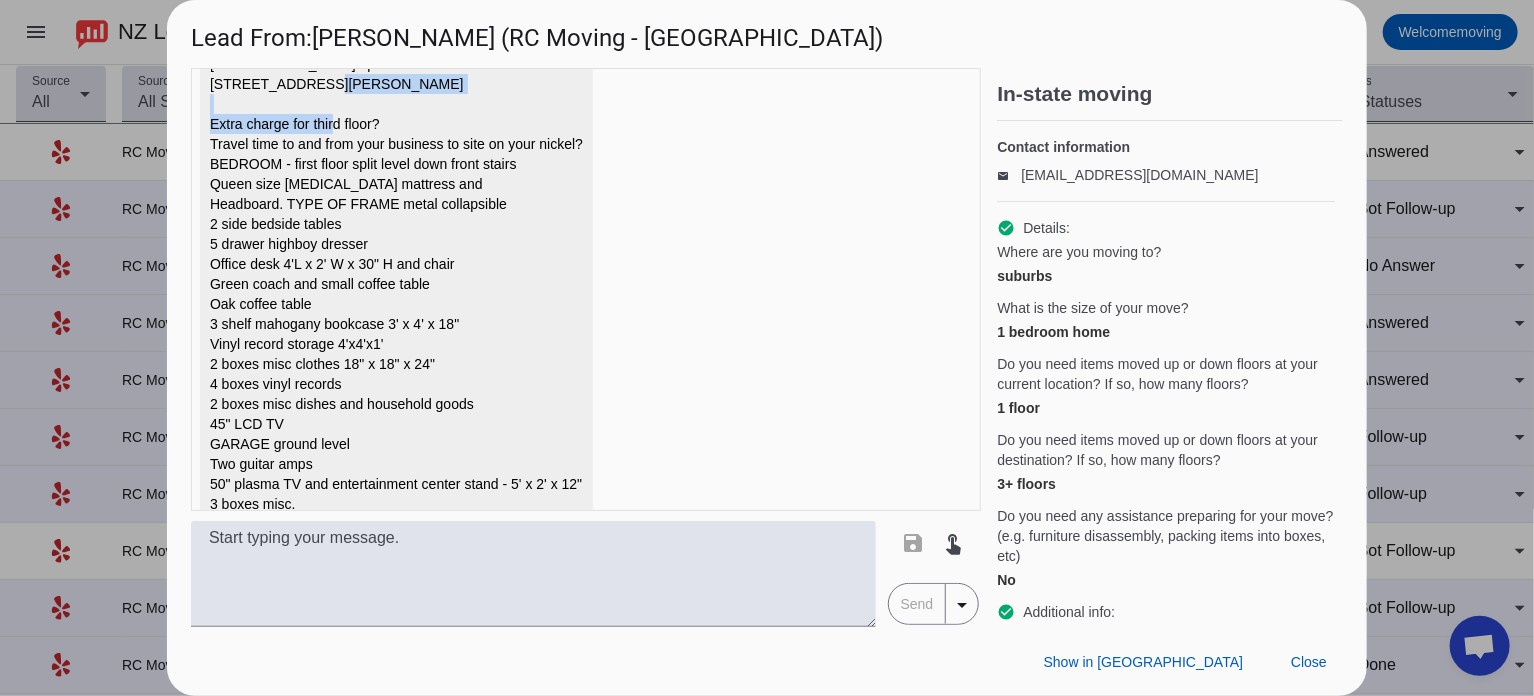 scroll, scrollTop: 944, scrollLeft: 0, axis: vertical 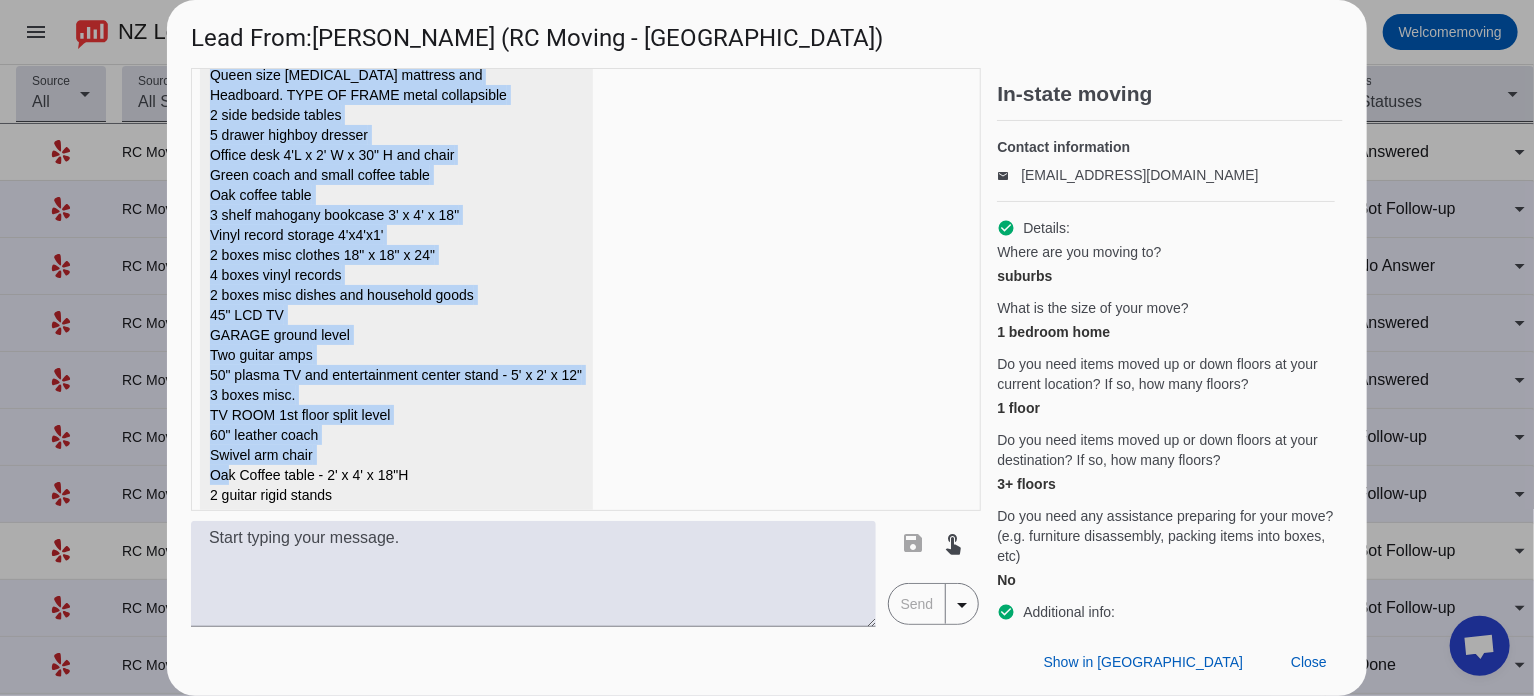 drag, startPoint x: 210, startPoint y: 118, endPoint x: 364, endPoint y: 478, distance: 391.55588 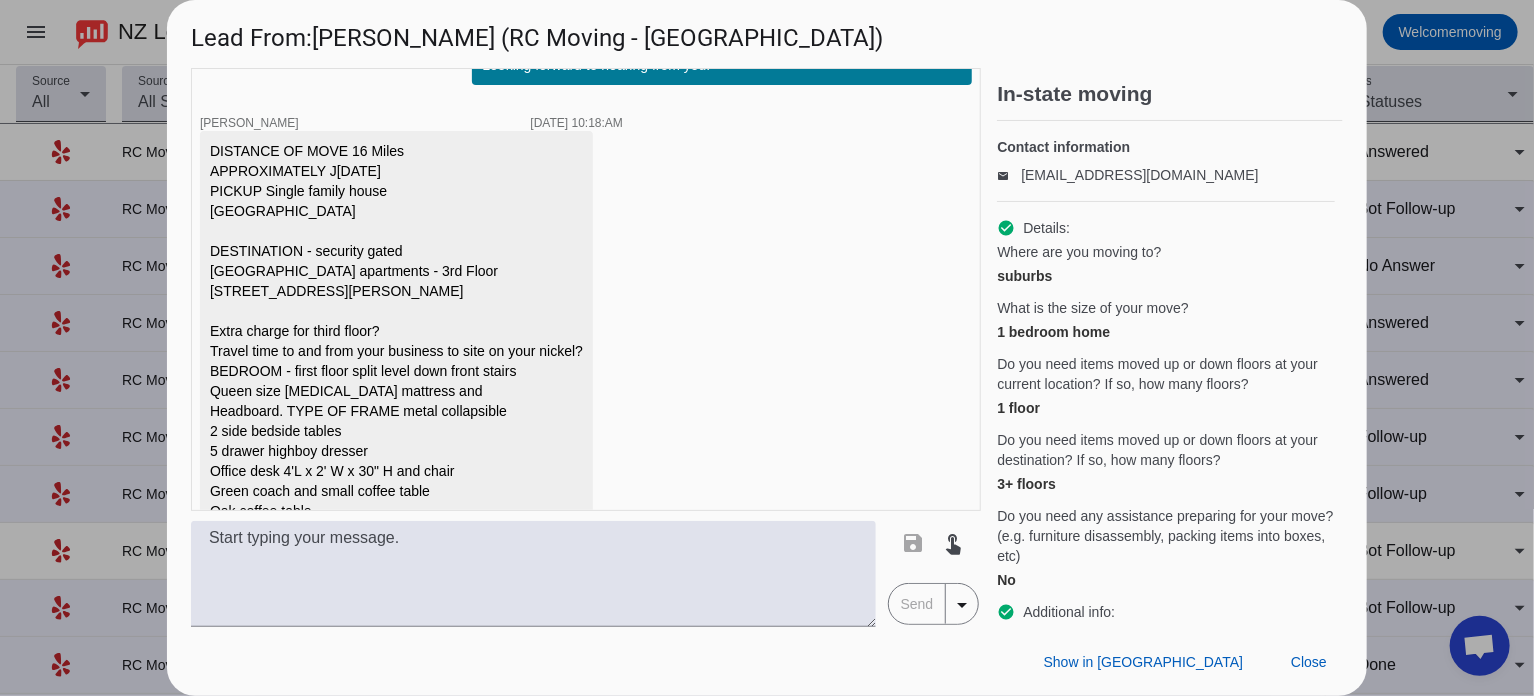 scroll, scrollTop: 712, scrollLeft: 0, axis: vertical 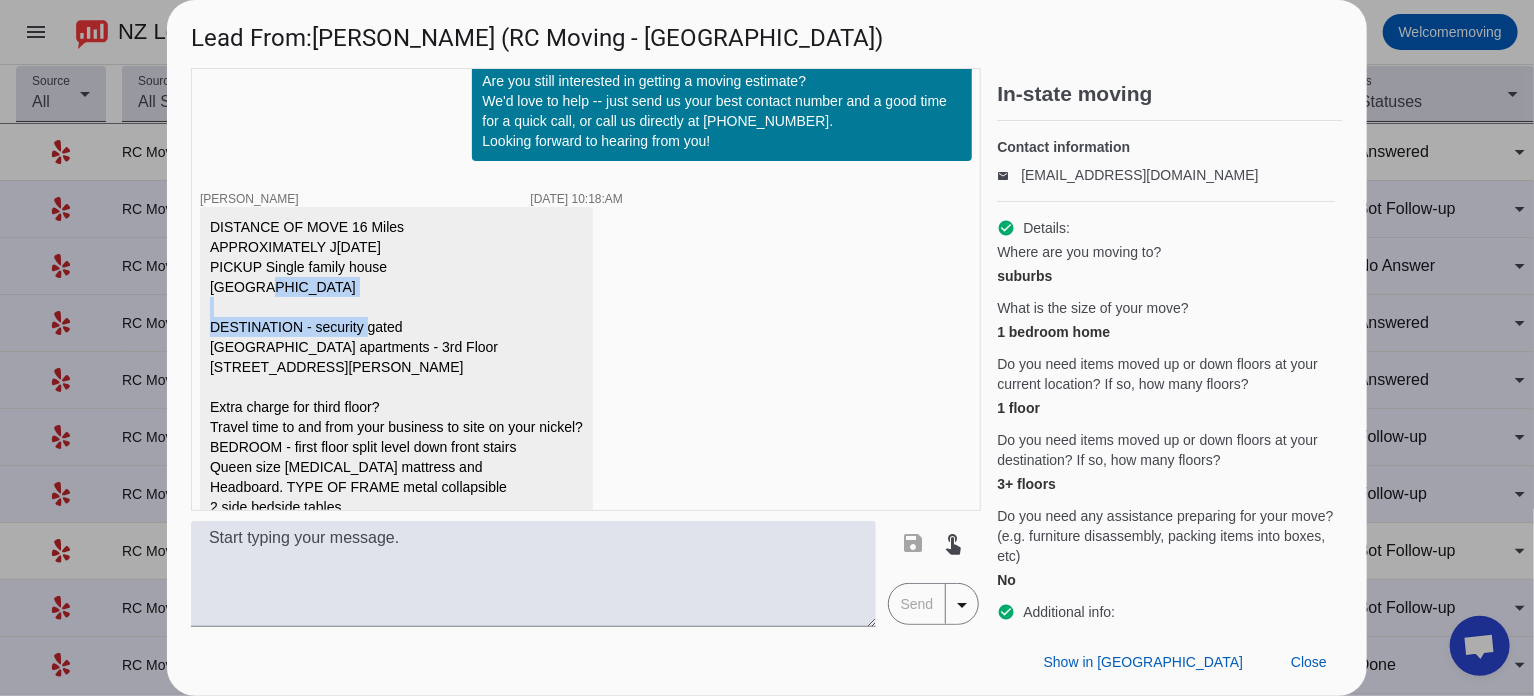 drag, startPoint x: 211, startPoint y: 262, endPoint x: 463, endPoint y: 267, distance: 252.04959 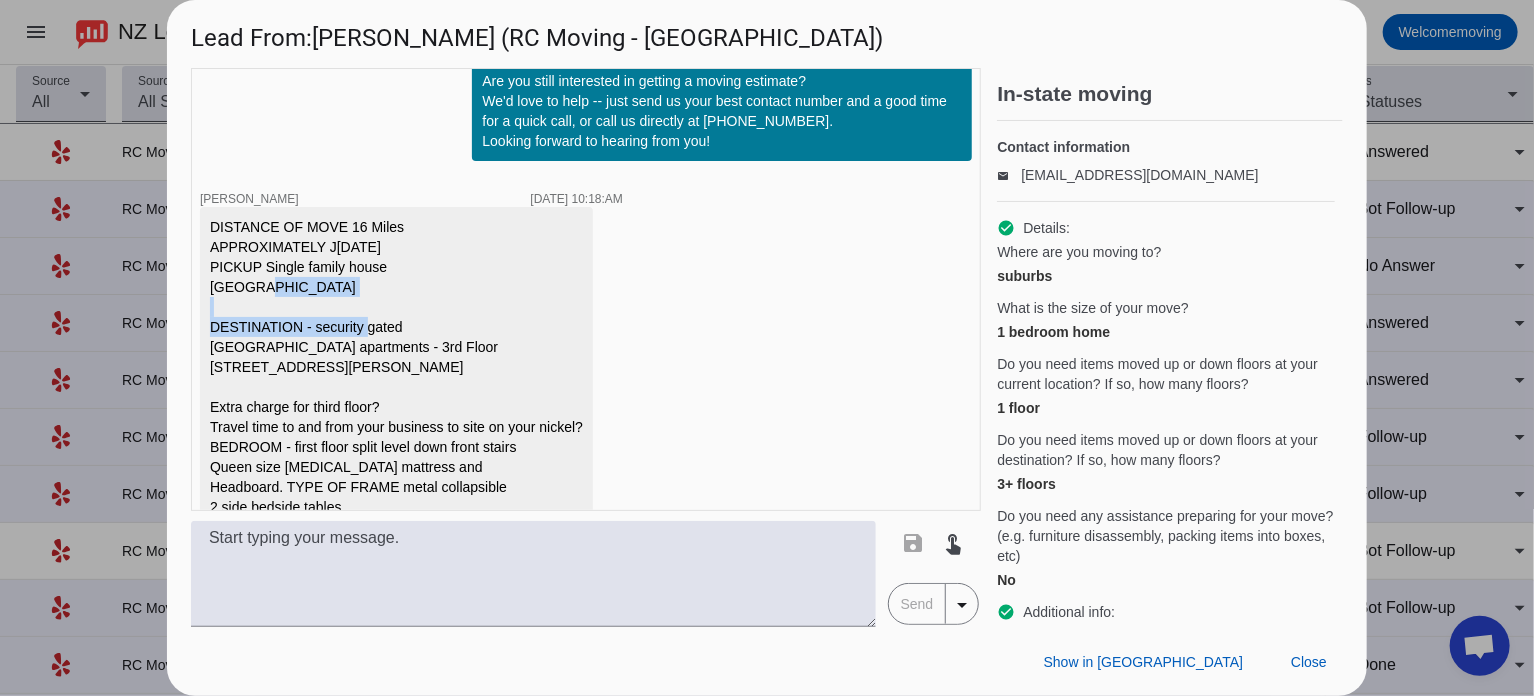 copy on "[GEOGRAPHIC_DATA]" 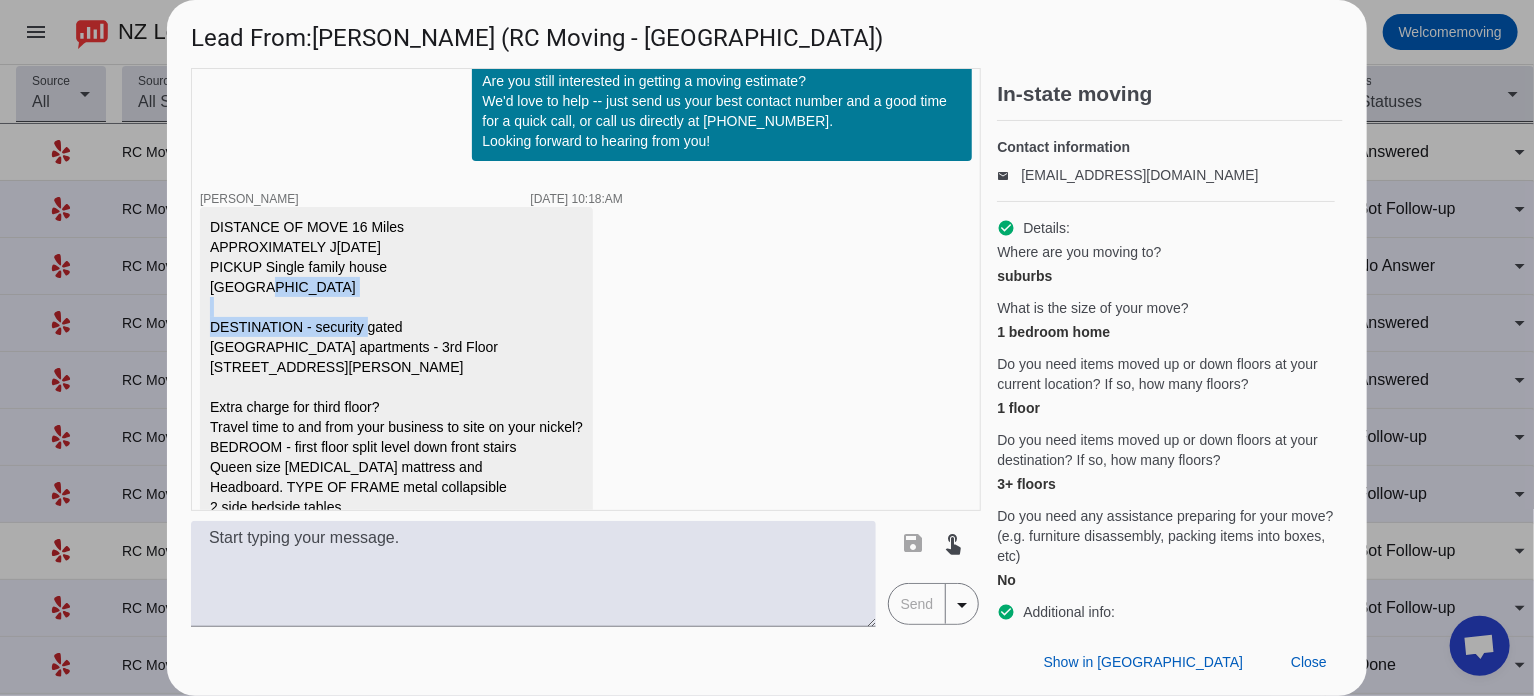 click on "DISTANCE OF MOVE 16 Miles
APPROXIMATELY J[DATE]
PICKUP  Single family house
[GEOGRAPHIC_DATA]
DESTINATION - security gated
[GEOGRAPHIC_DATA] apartments - 3rd Floor
[STREET_ADDRESS][PERSON_NAME]
Extra charge for third floor?
Travel time to and from your business to site on your nickel?
BEDROOM - first floor split level down front stairs
Queen size [MEDICAL_DATA] mattress and
Headboard. TYPE OF FRAME metal collapsible
2 side bedside tables
5 drawer highboy dresser
Office desk 4'L x 2' W x 30" H and chair
Green coach and small coffee table
Oak coffee table
3 shelf mahogany bookcase 3' x 4' x 18"
Vinyl record storage 4'x4'x1'
2 boxes misc clothes 18" x 18" x 24"
4 boxes vinyl records
2 boxes misc dishes and household goods
45" LCD TV
GARAGE ground level
Two guitar amps
50" plasma TV and entertainment center stand - 5' x 2' x 12"
3 boxes misc.
TV ROOM 1st floor split level
60" leather coach
Swivel arm chair
Oak Coffee table - 2' x 4' x 18"H
2 guitar rigid stands" at bounding box center (396, 557) 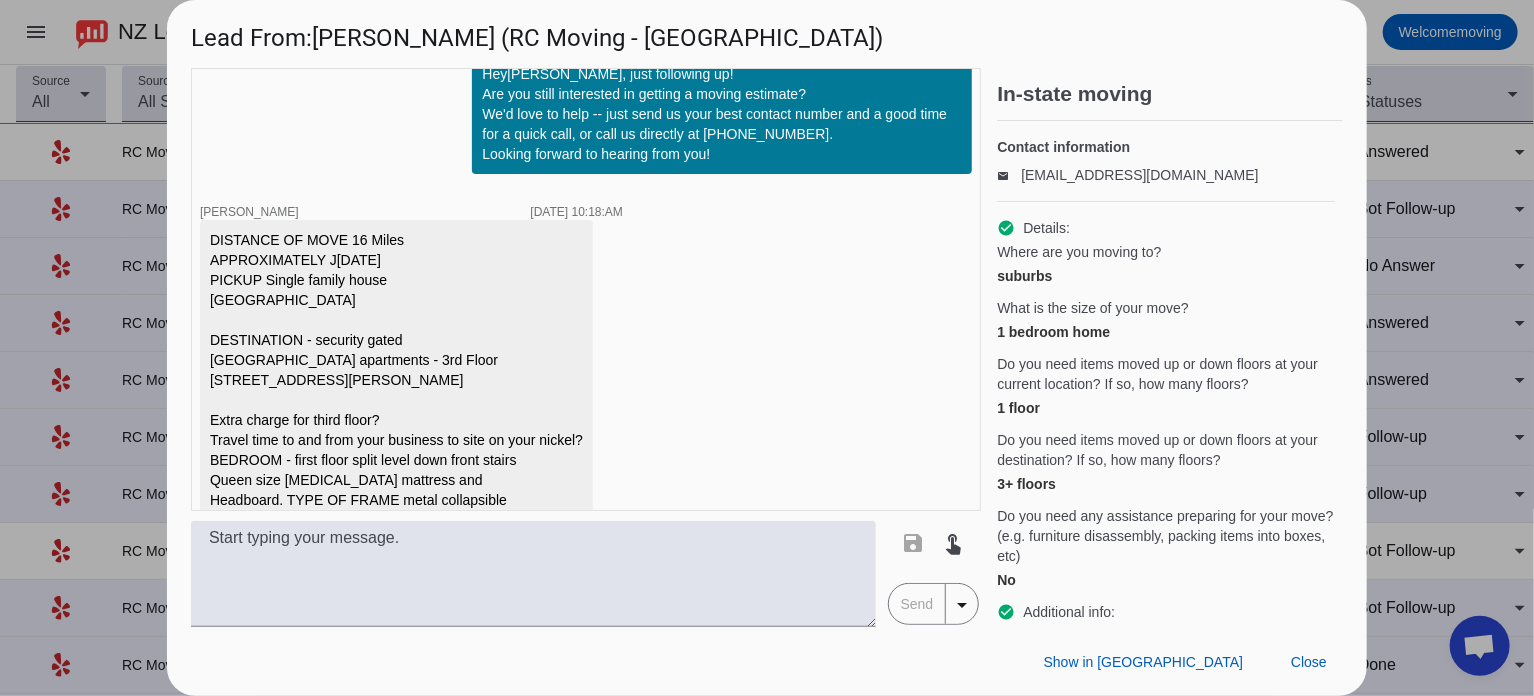 scroll, scrollTop: 624, scrollLeft: 0, axis: vertical 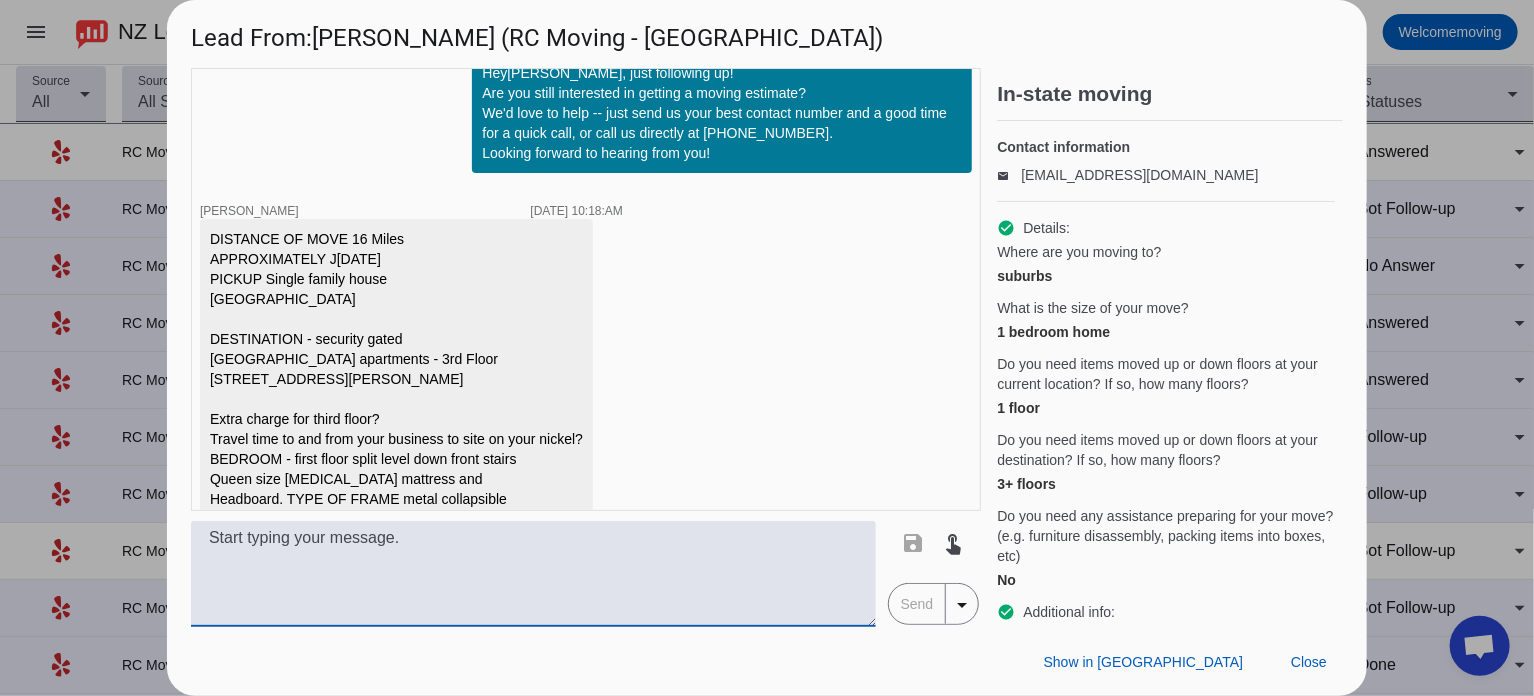 click at bounding box center [533, 574] 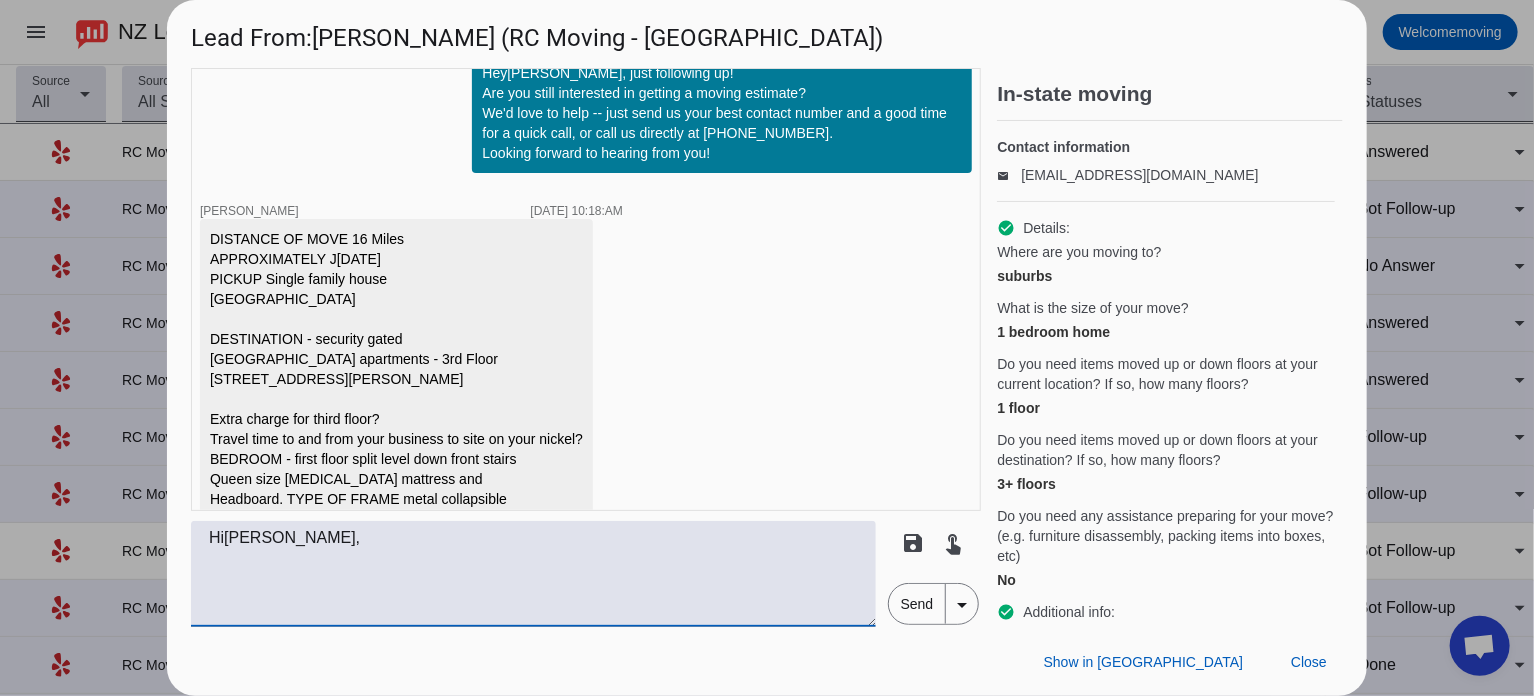 click on "Hi[PERSON_NAME]," at bounding box center [533, 574] 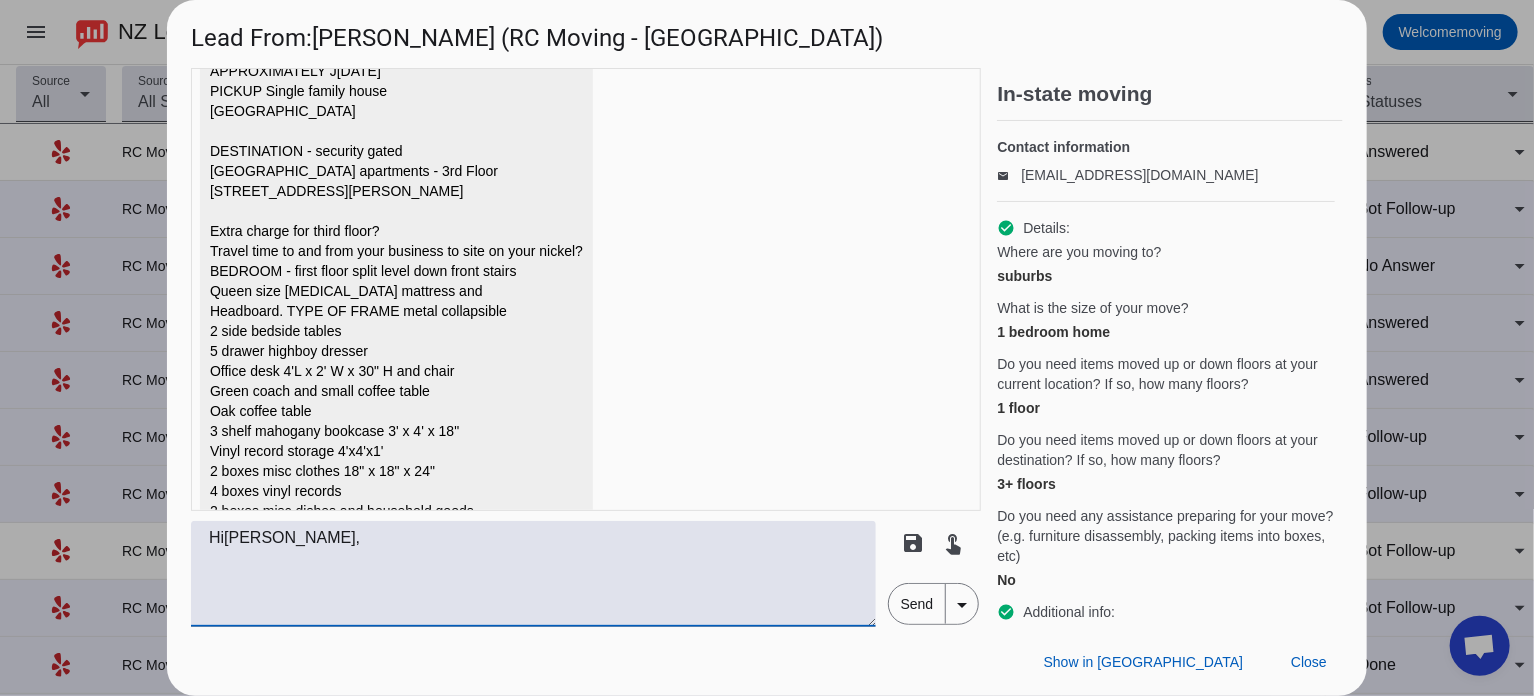 scroll, scrollTop: 812, scrollLeft: 0, axis: vertical 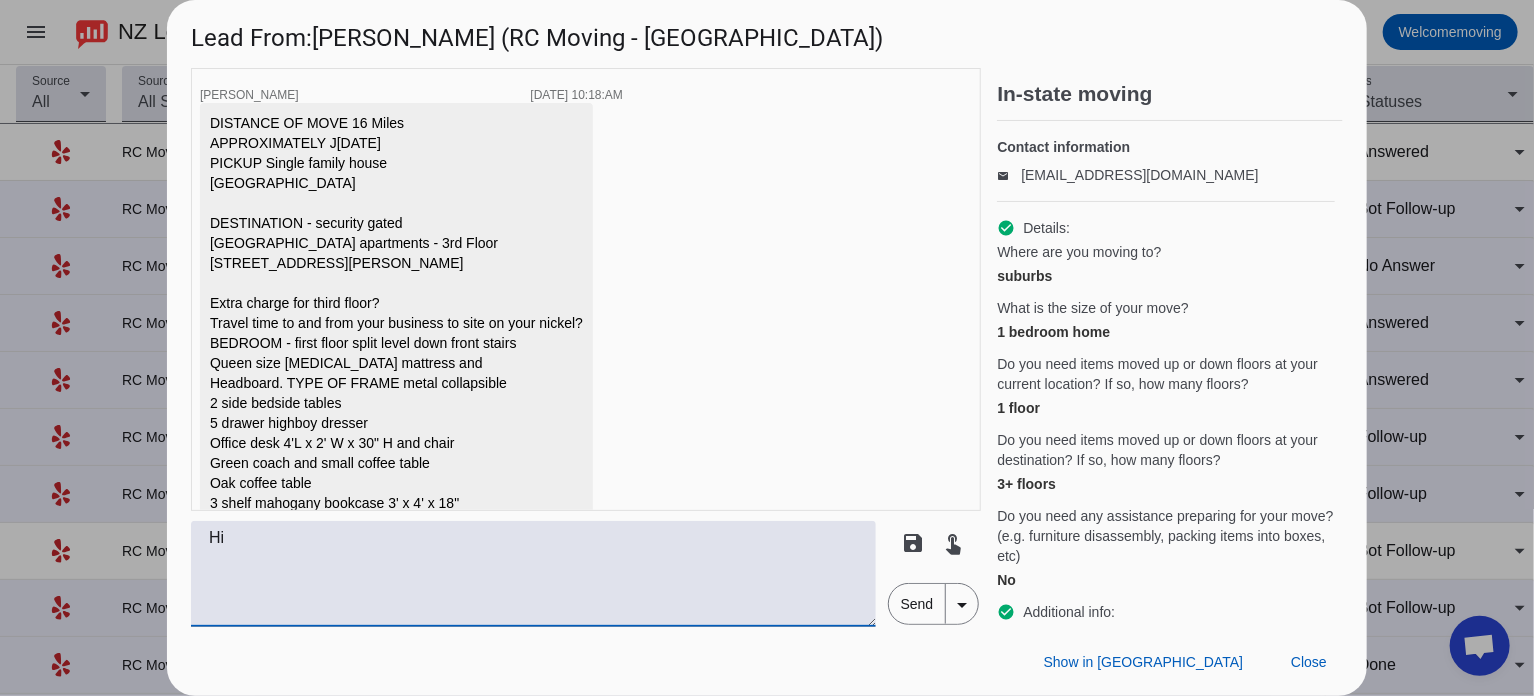 type on "H" 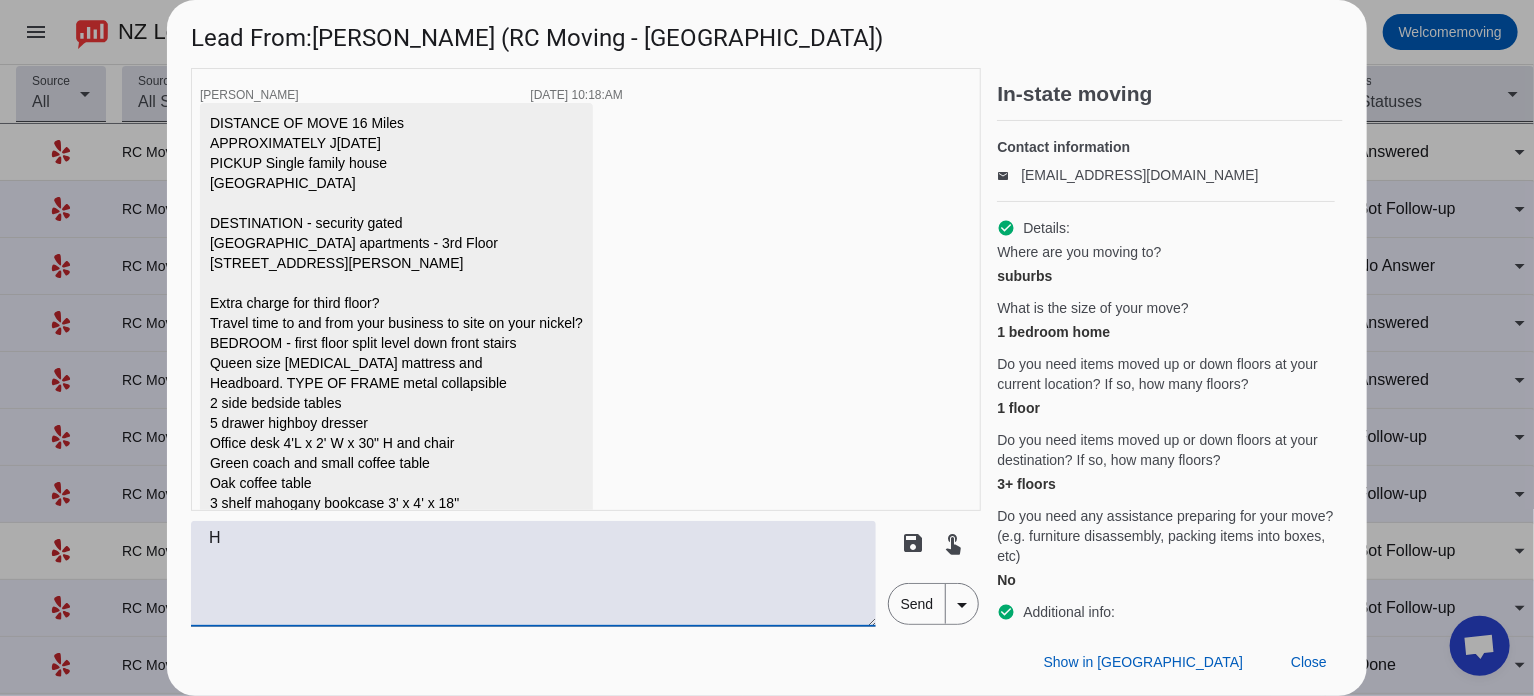 type 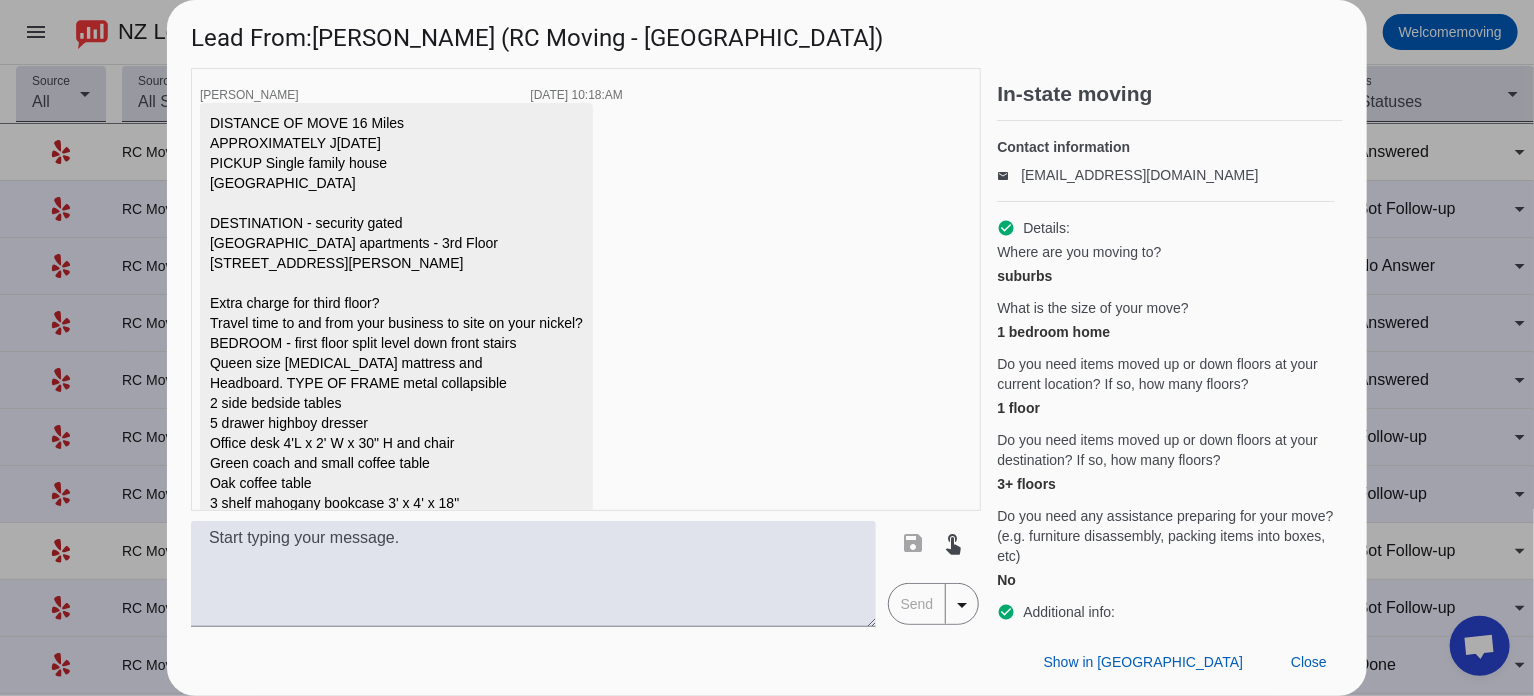click at bounding box center [767, 348] 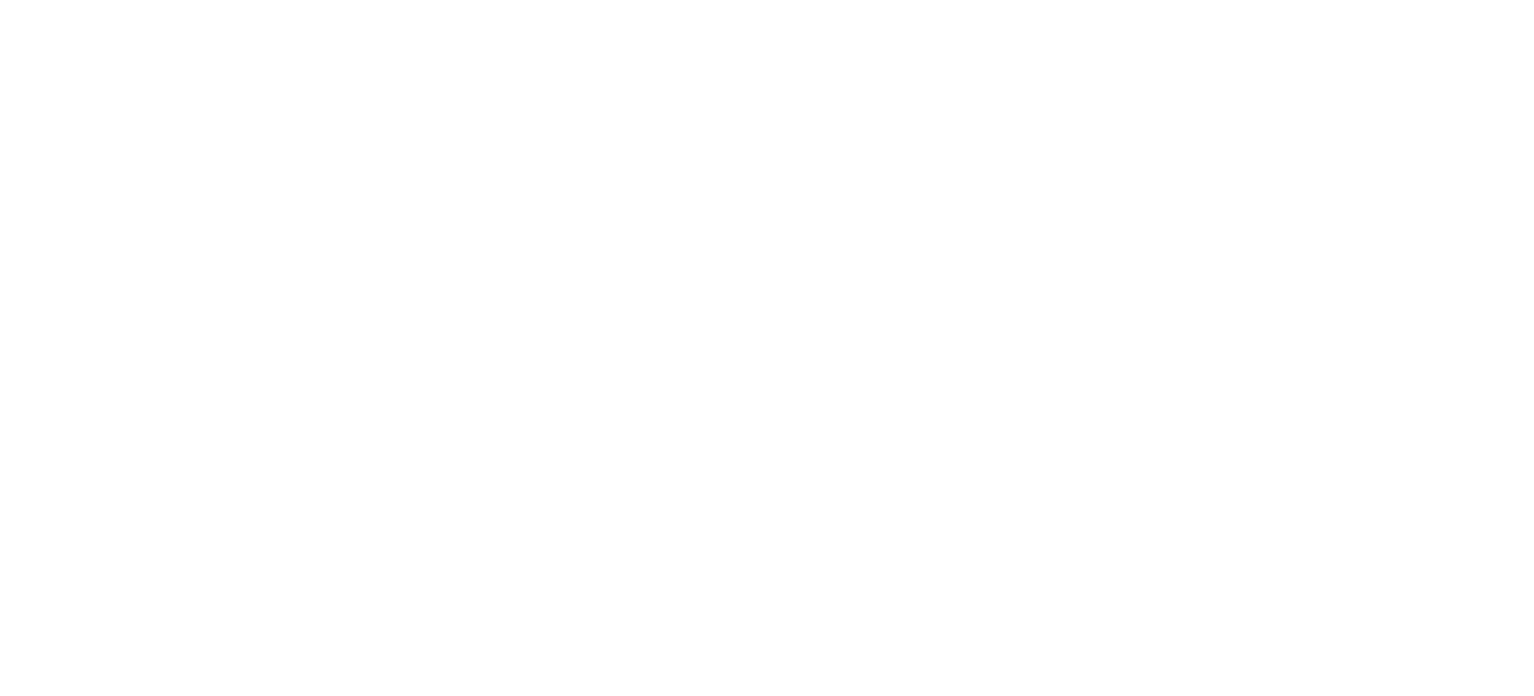 scroll, scrollTop: 0, scrollLeft: 0, axis: both 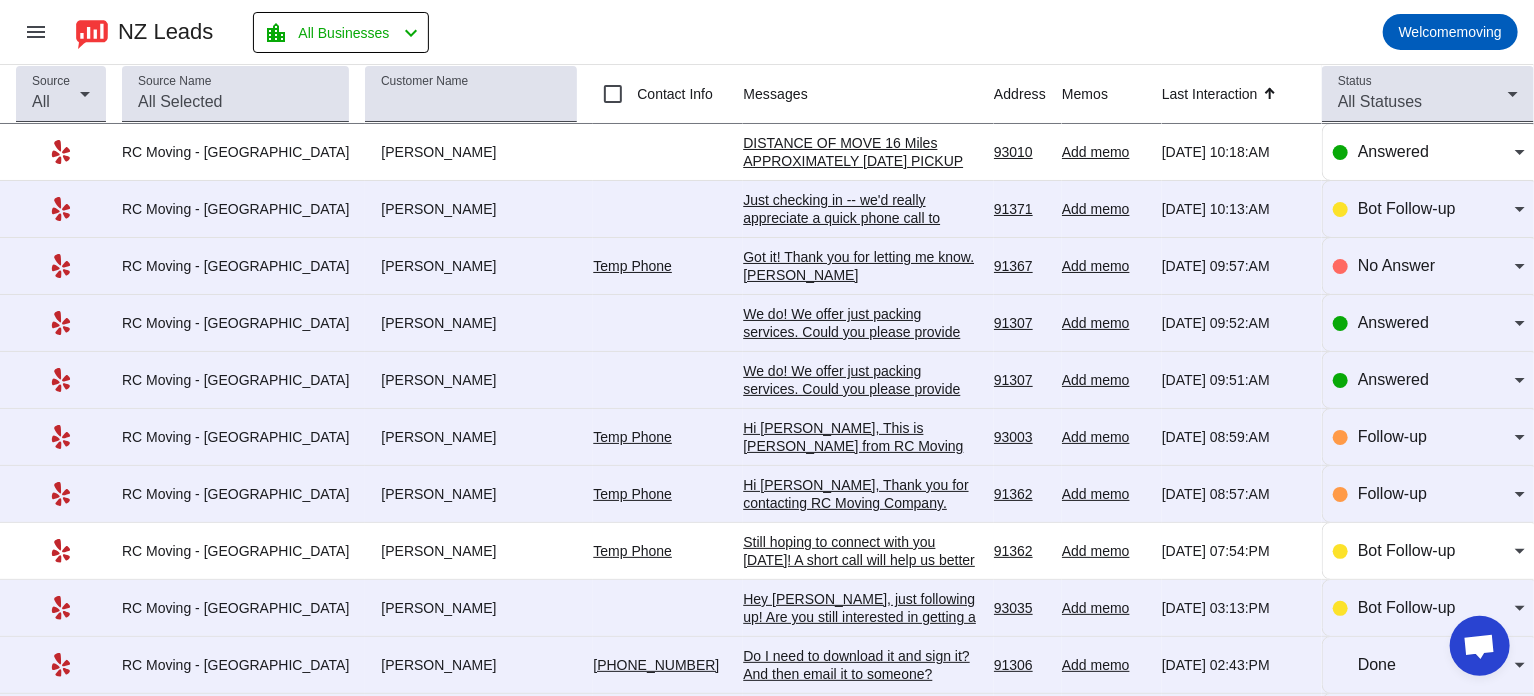 click on "DISTANCE OF MOVE 16 Miles
APPROXIMATELY J[DATE]
PICKUP  Single family house
[GEOGRAPHIC_DATA]
DESTINATION - security gated
[GEOGRAPHIC_DATA] apartments - 3rd Floor
[STREET_ADDRESS][PERSON_NAME]
Extra charge for third floor?
Travel time to and from your business to site on your nickel?
BEDROOM - first floor split level down front stairs
Queen size [MEDICAL_DATA] mattress and
Headboard. TYPE OF FRAME metal collapsible
2 side bedside tables
5 drawer highboy dresser
Office desk 4'L x 2' W x 30" H and chair
Green coach and small coffee table
Oak coffee table
3 shelf mahogany bookcase 3' x 4' x 18"
Vinyl record storage 4'x4'x1'
2 boxes misc clothes 18" x 18" x 24"
4 boxes vinyl records
2 boxes misc dishes and household goods
45" LCD TV
GARAGE ground level
Two guitar amps
50" plasma TV and entertainment center stand - 5' x 2' x 12"
3 boxes misc.
TV ROOM 1st floor split level
60" leather coach
Swivel arm chair
Oak Coffee table - 2' x 4' x 18"H
2 guitar rigid stands" 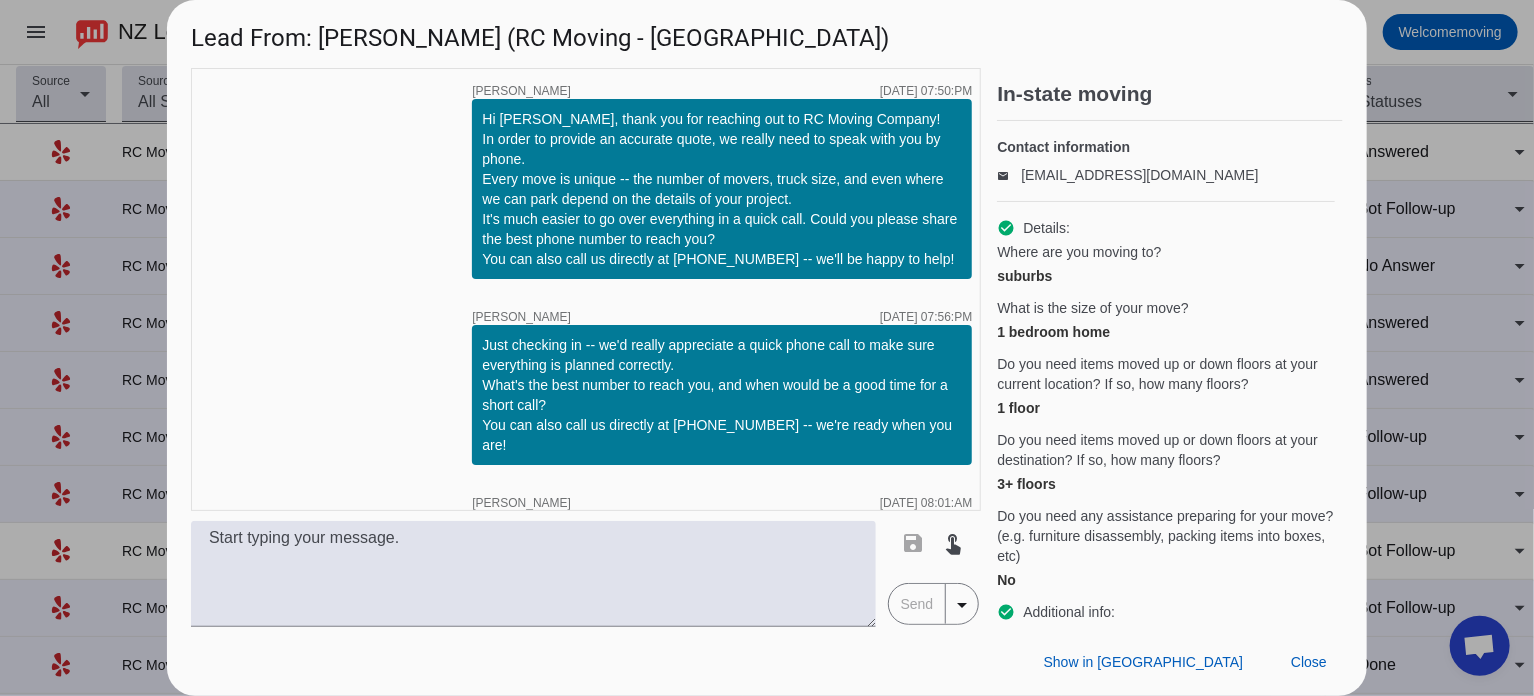 scroll, scrollTop: 0, scrollLeft: 0, axis: both 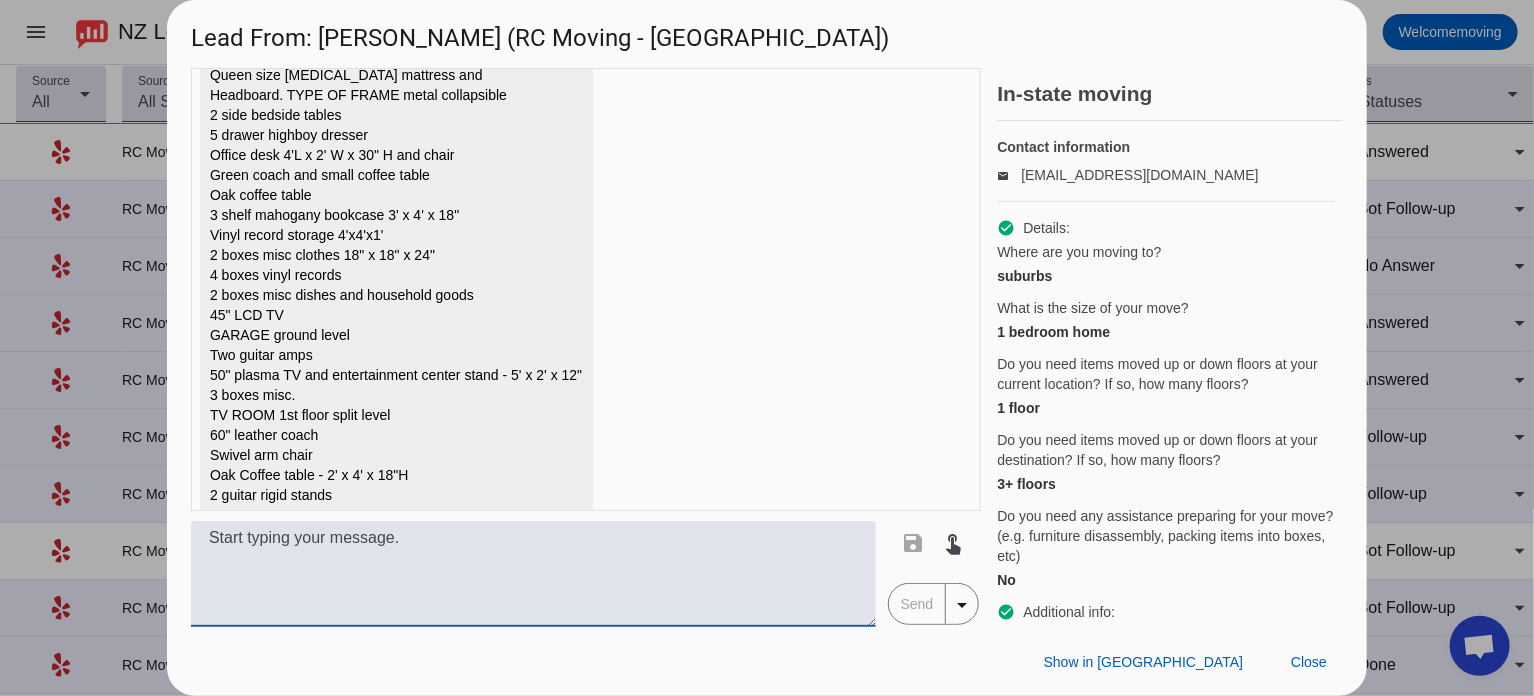 click at bounding box center (533, 574) 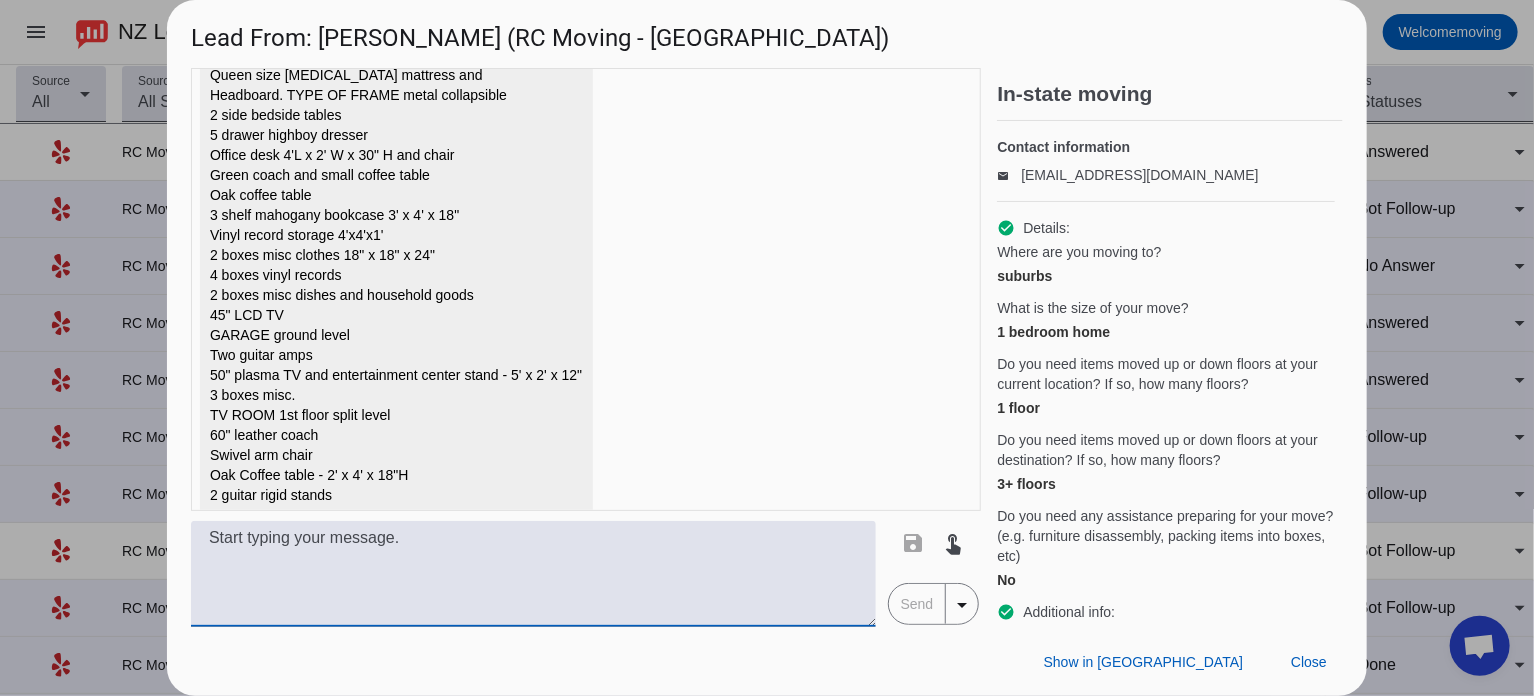 click at bounding box center (533, 574) 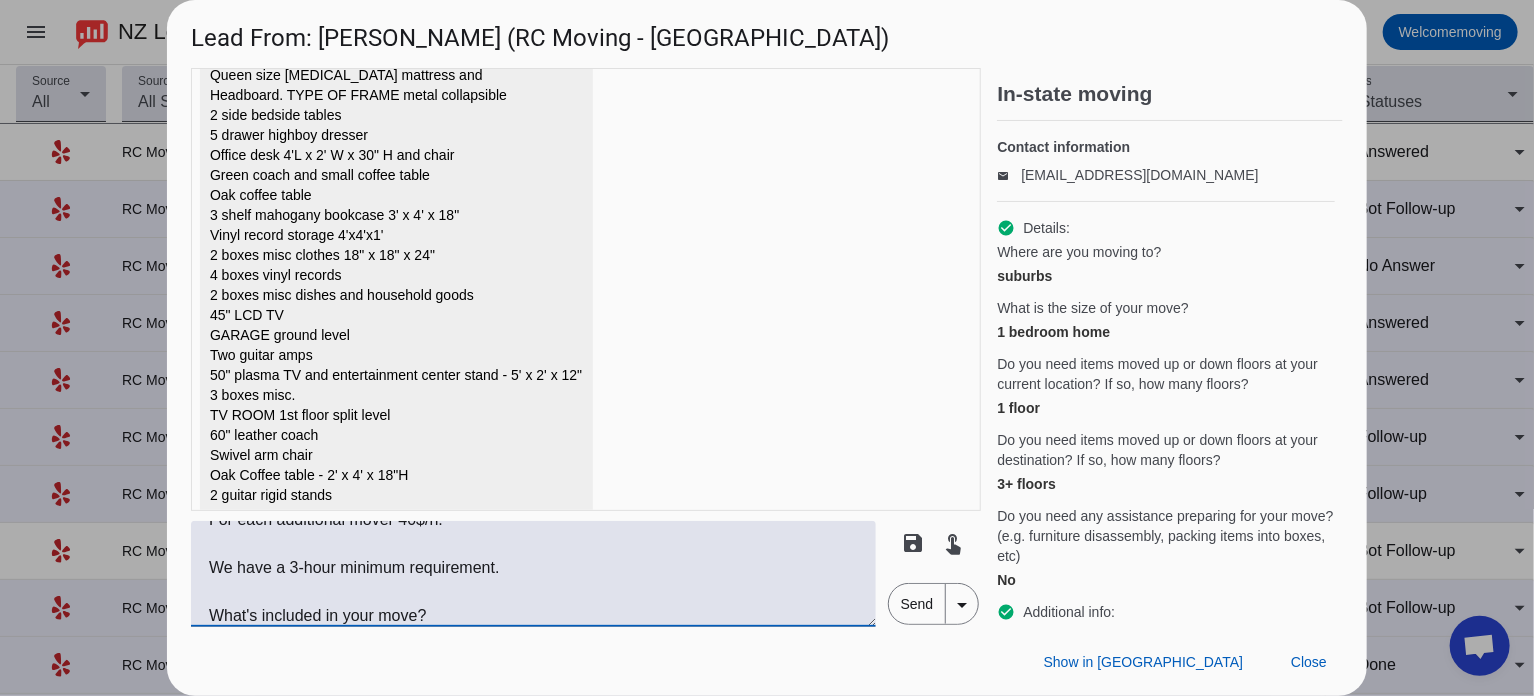 scroll, scrollTop: 0, scrollLeft: 0, axis: both 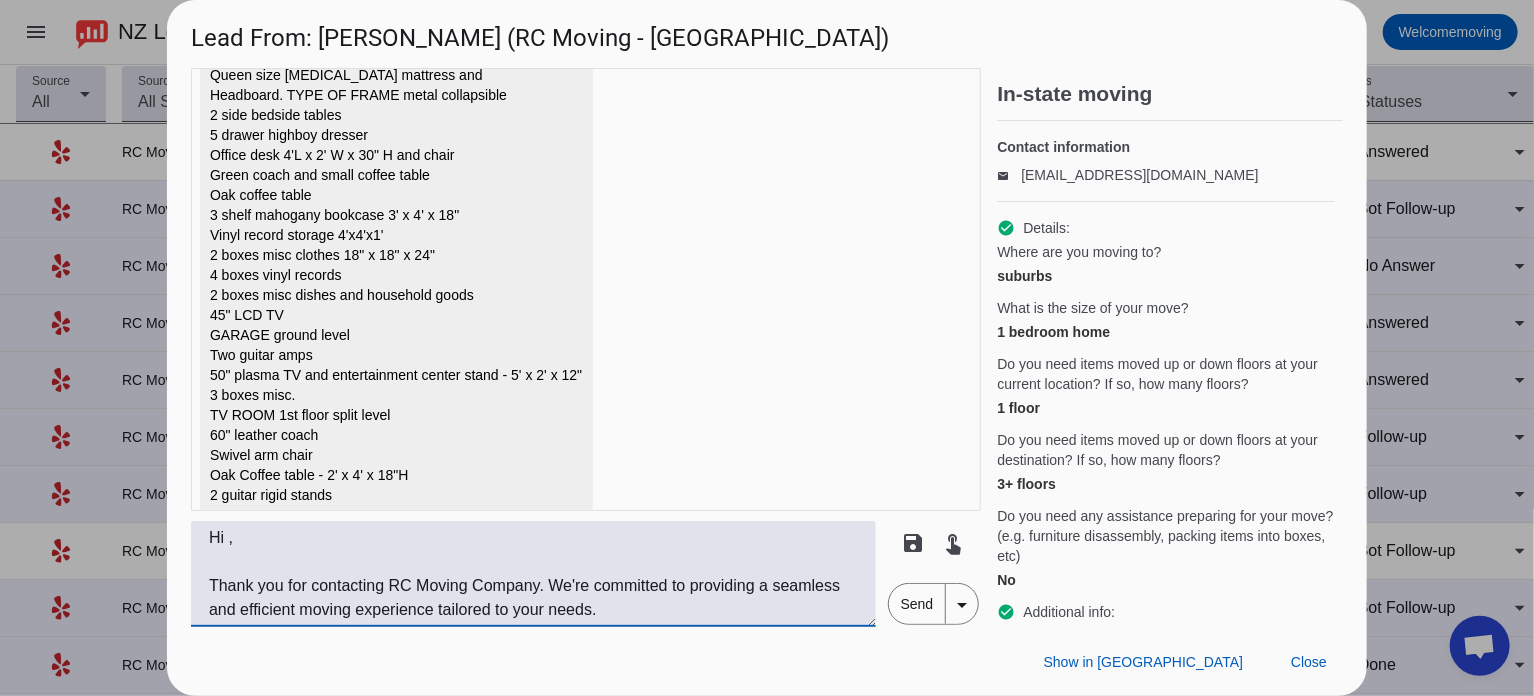 click on "Hi ,
Thank you for contacting RC Moving Company. We're committed to providing a seamless and efficient moving experience tailored to your needs.
Here's a brief overview of our hourly rates.
Monday to Thursday Rates:
For 2 professional movers we charge $159/hr cash.
Please note +5% subcharge applies for any card payments.
Friday to Sunday rates are $10 more per hour.
For each additional mover 40$/h.
We have a 3-hour minimum requirement.
What's included in your move?
Everything is included in the hourly rate. (except for boxes, and mattress cover)
If the distance between your pick-up and drop-off location is more than 10 miles, double drive time will be applied to your move.
For items that are 350lbs additional charges might apply.
The Gas Fee depends on the distance between your two locations.
Please let me know if you have any additional questions or if you would like to reserve your move.
Best regards,
Helen
RC Moving Company
Tel: (747)600-2030
moving@rcmove.com
www.rcmove.com" at bounding box center [533, 574] 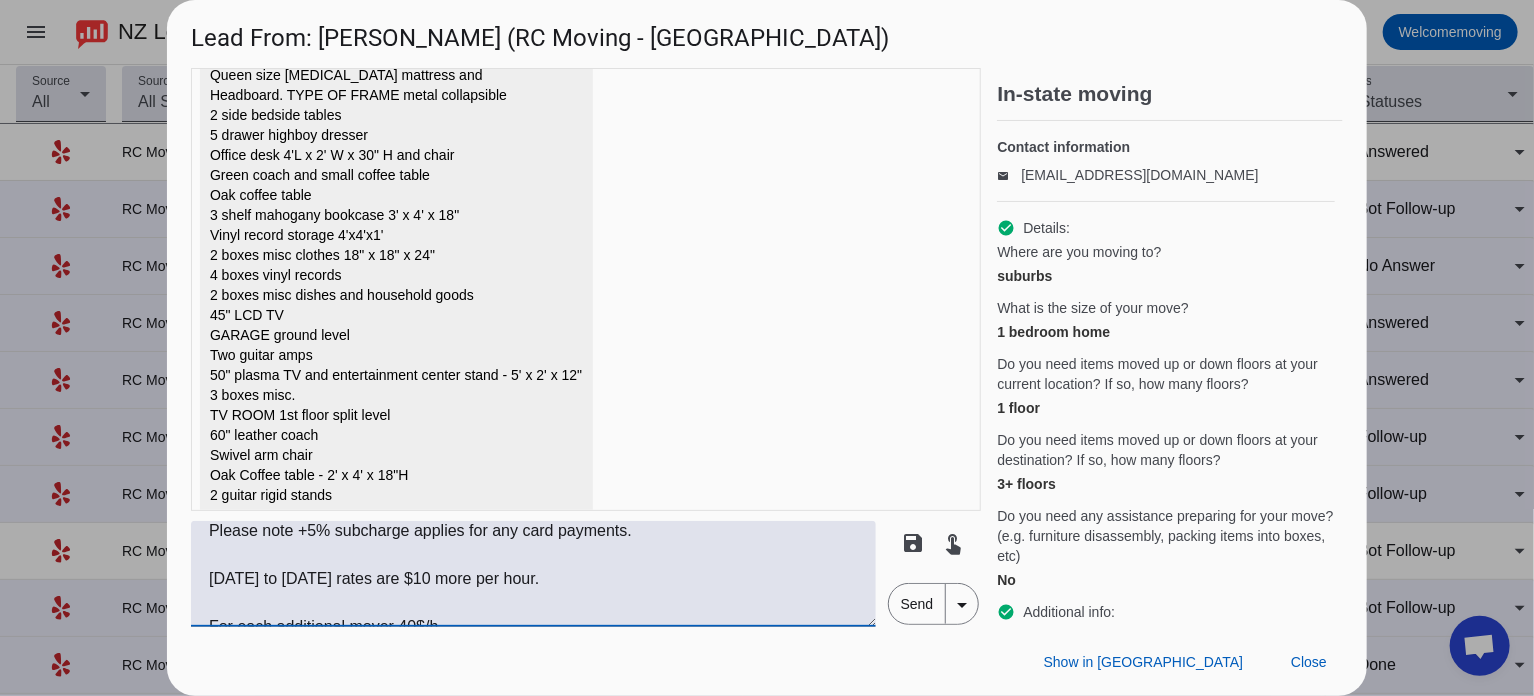 scroll, scrollTop: 200, scrollLeft: 0, axis: vertical 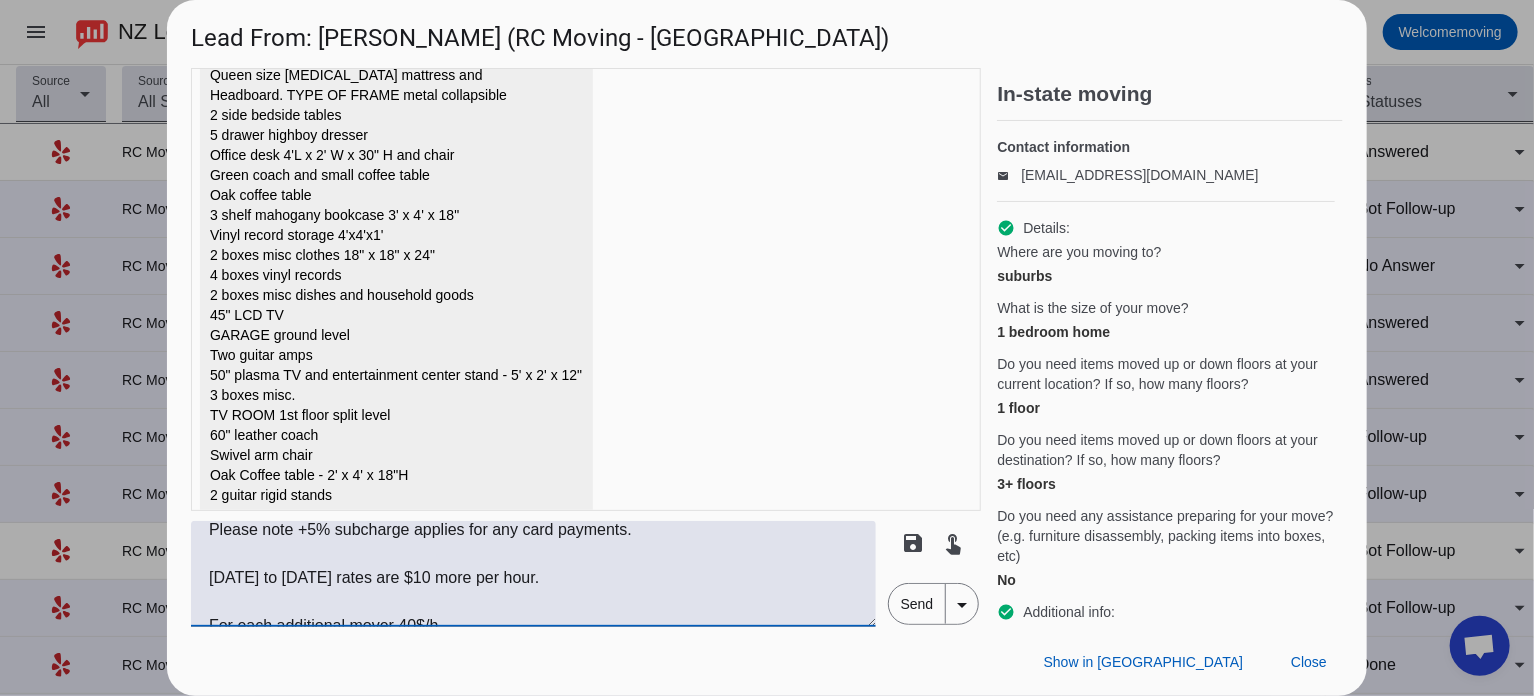 click on "Hi Ernest,
Thank you for contacting RC Moving Company. We're committed to providing a seamless and efficient moving experience tailored to your needs.
Here's a brief overview of our hourly rates.
Monday to Thursday Rates:
For 2 professional movers we charge $159/hr cash.
Please note +5% subcharge applies for any card payments.
Friday to Sunday rates are $10 more per hour.
For each additional mover 40$/h.
We have a 3-hour minimum requirement.
What's included in your move?
Everything is included in the hourly rate. (except for boxes, and mattress cover)
If the distance between your pick-up and drop-off location is more than 10 miles, double drive time will be applied to your move.
For items that are 350lbs additional charges might apply.
The Gas Fee depends on the distance between your two locations.
Please let me know if you have any additional questions or if you would like to reserve your move.
Best regards,
Helen
RC Moving Company
Tel: (747)600-2030
moving@rcmove.com
www.rcmove.com" at bounding box center (533, 574) 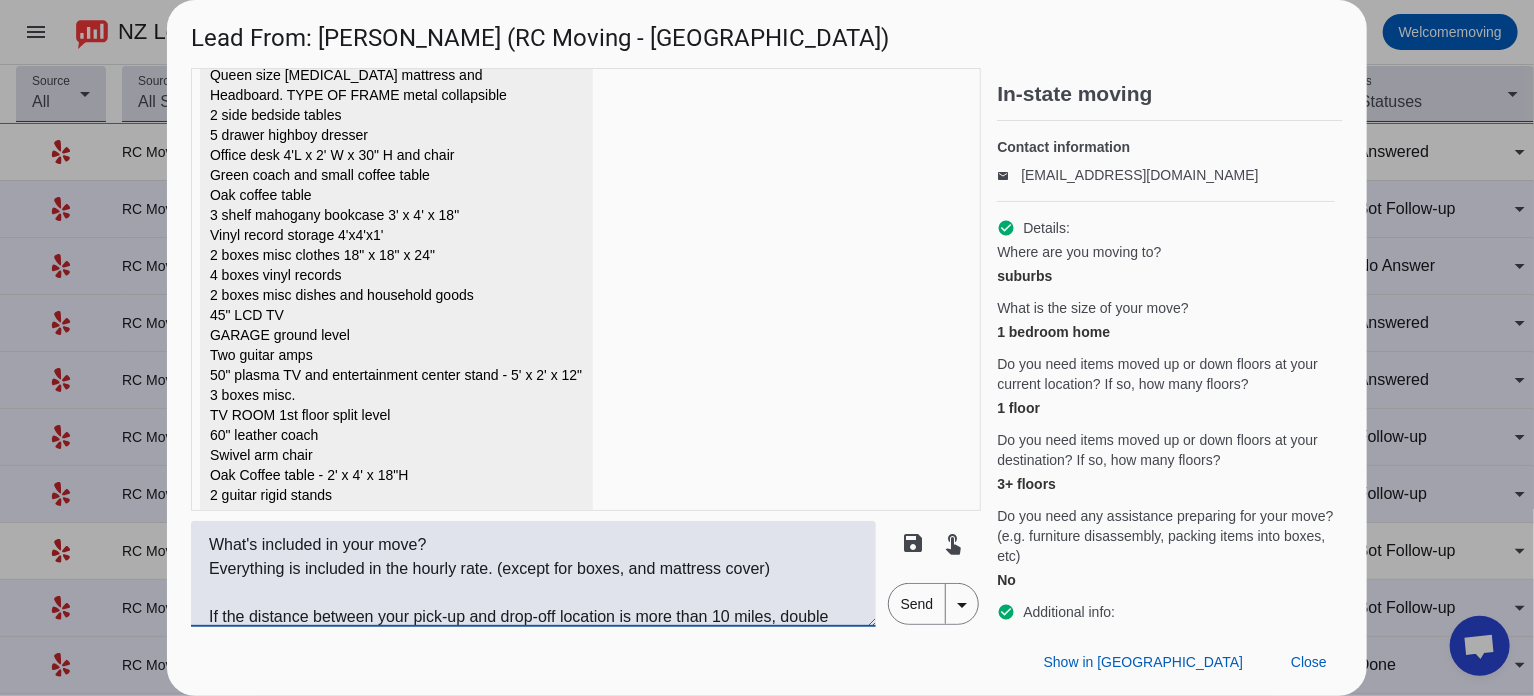 scroll, scrollTop: 399, scrollLeft: 0, axis: vertical 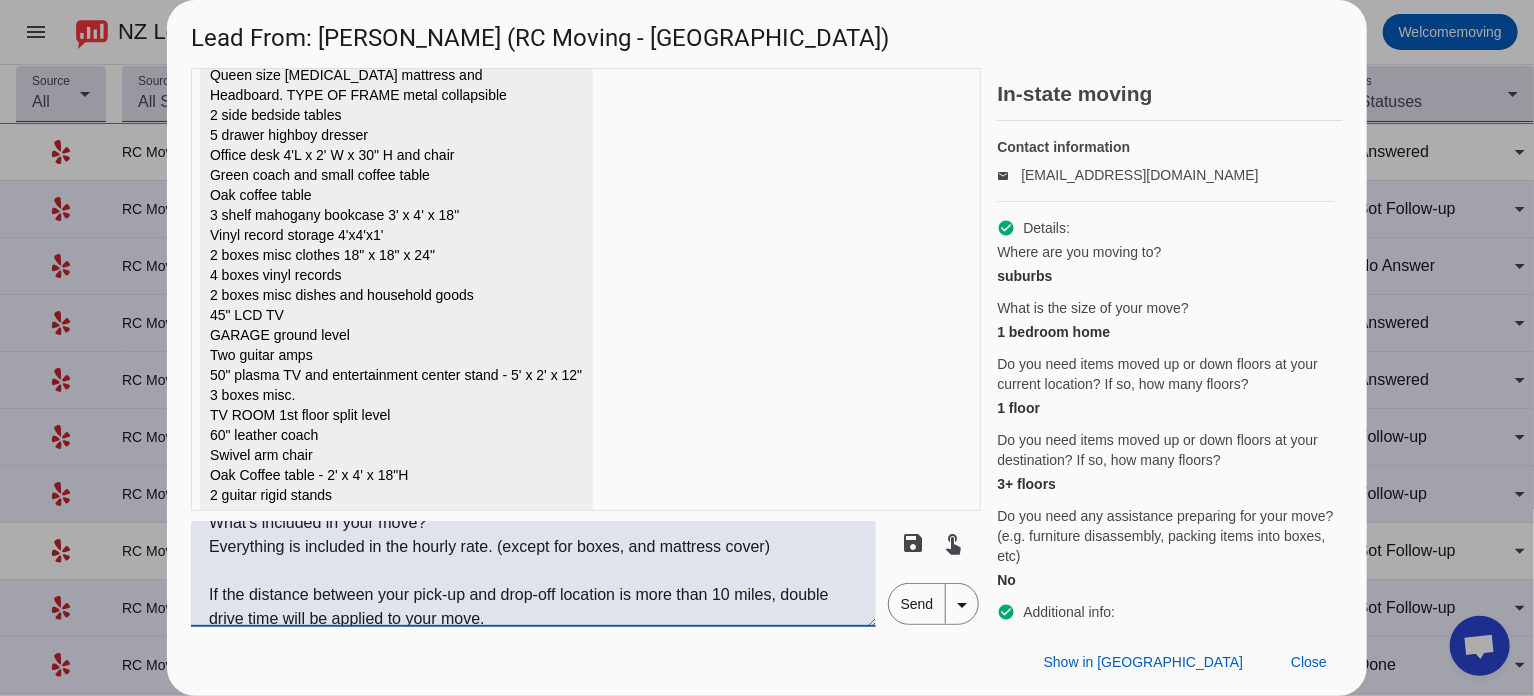 drag, startPoint x: 211, startPoint y: 546, endPoint x: 493, endPoint y: 552, distance: 282.0638 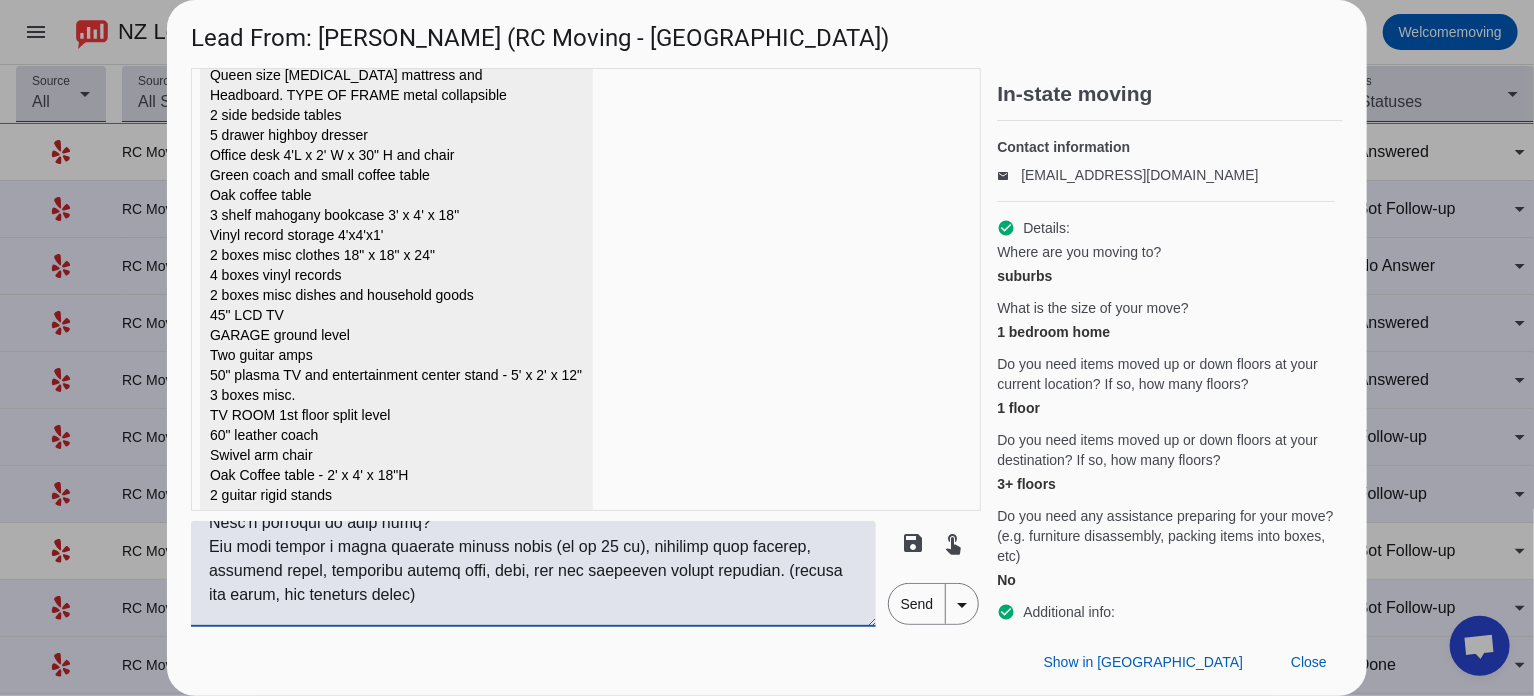 drag, startPoint x: 762, startPoint y: 592, endPoint x: 787, endPoint y: 569, distance: 33.970577 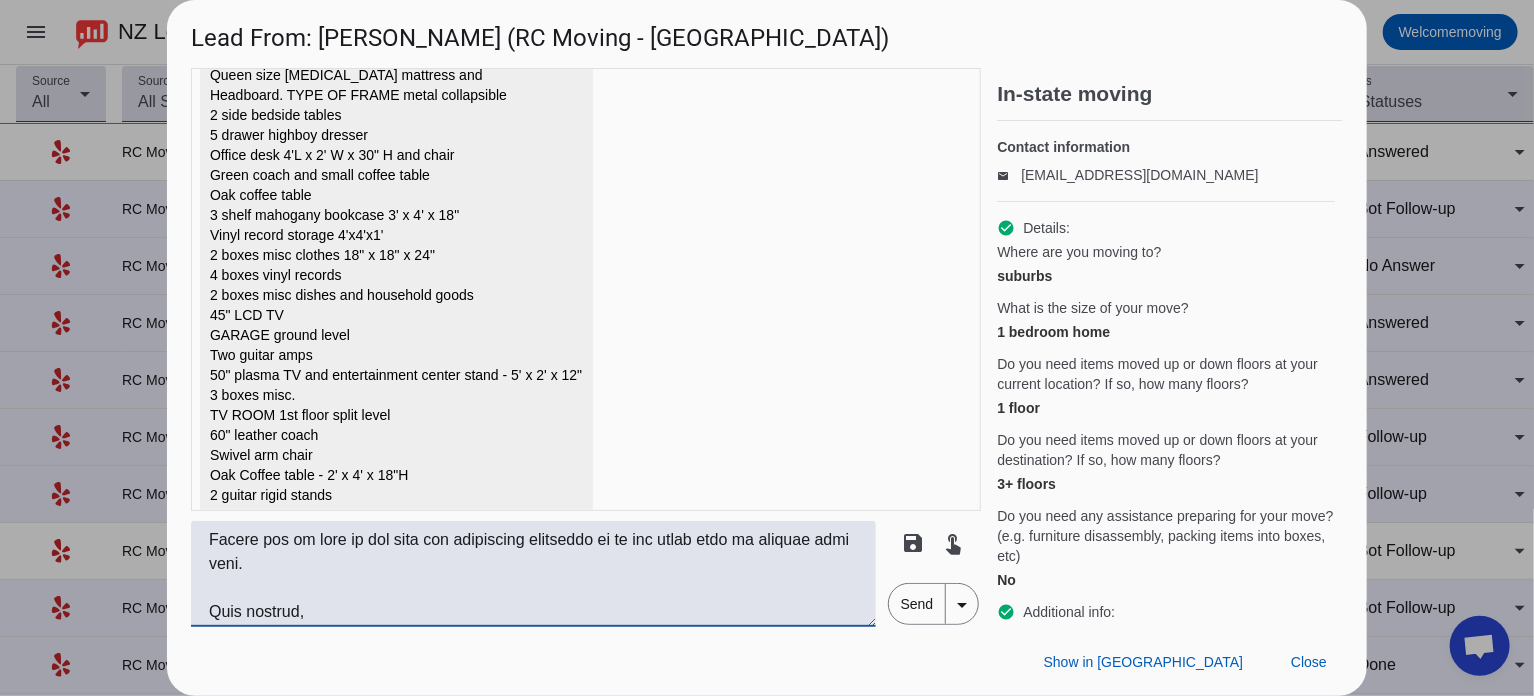 scroll, scrollTop: 653, scrollLeft: 0, axis: vertical 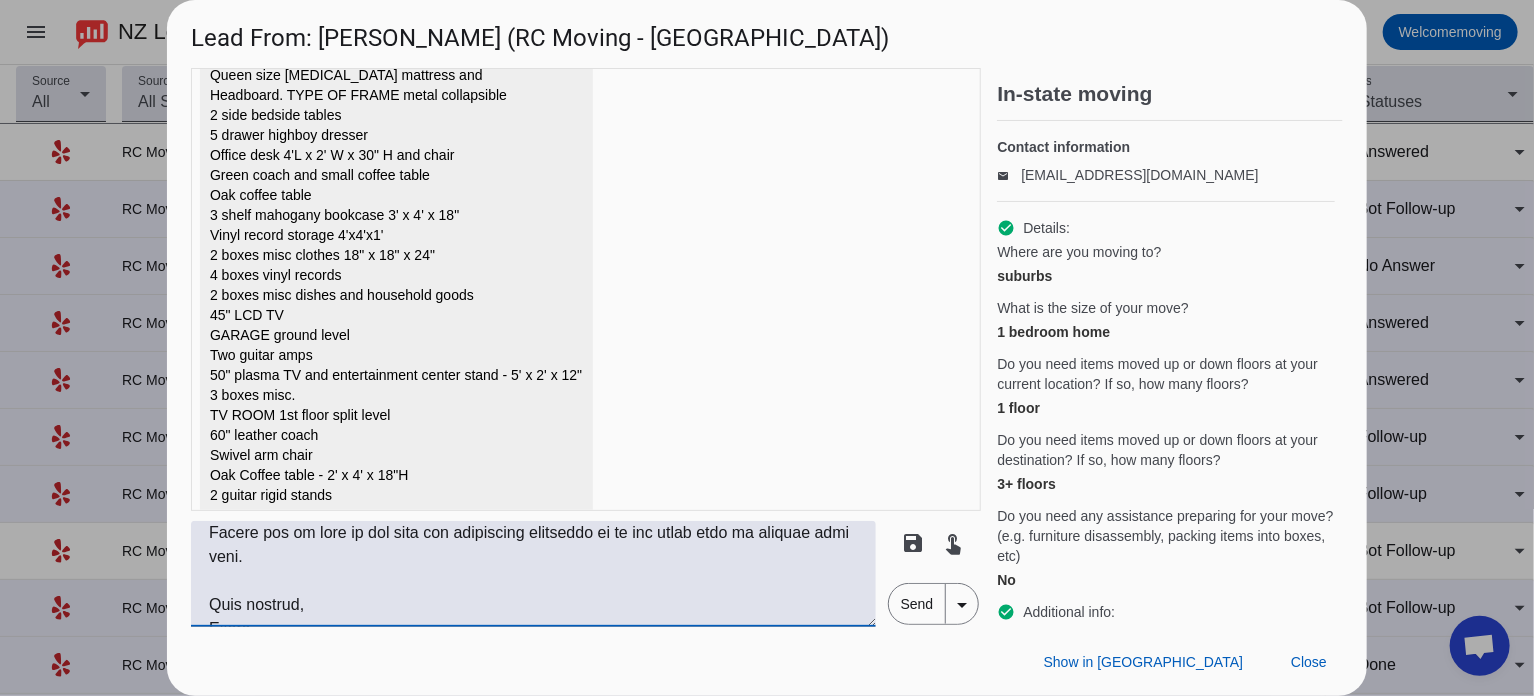 click at bounding box center [533, 574] 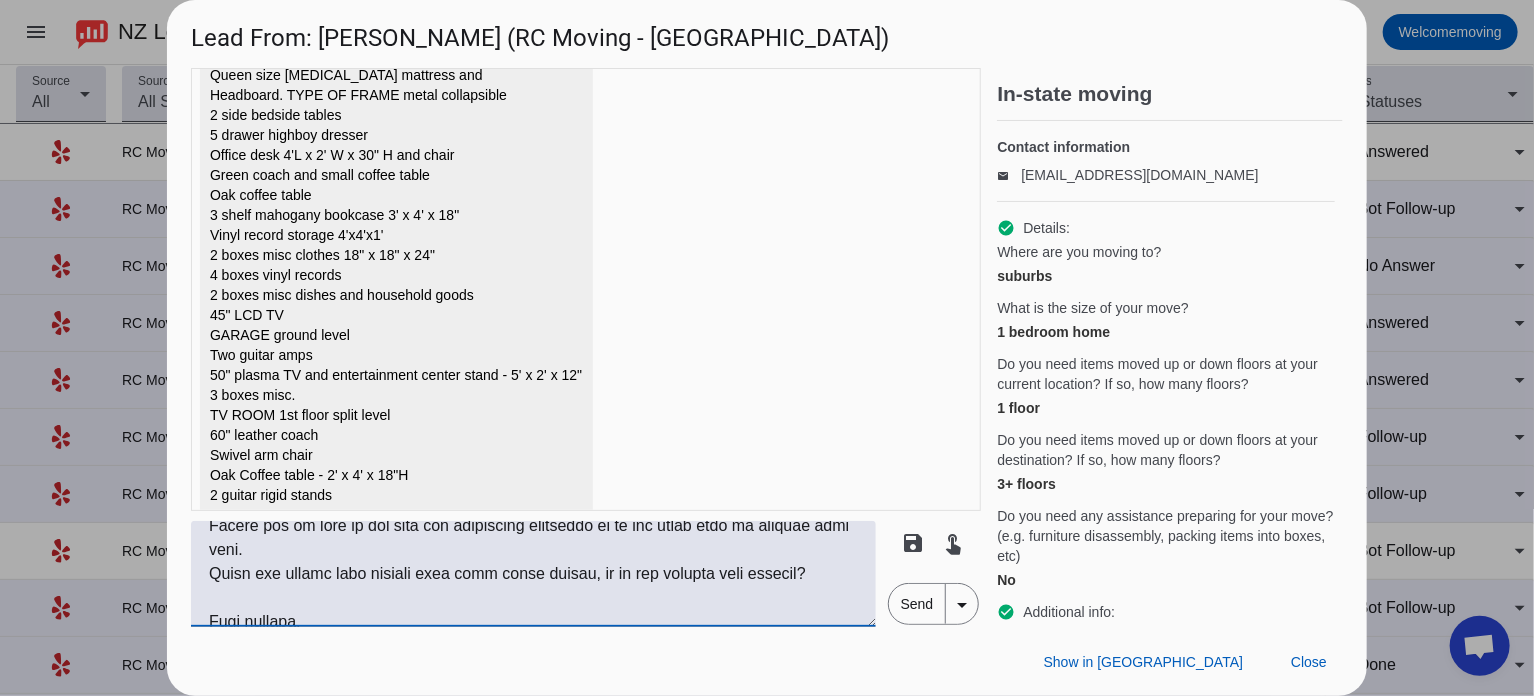 scroll, scrollTop: 644, scrollLeft: 0, axis: vertical 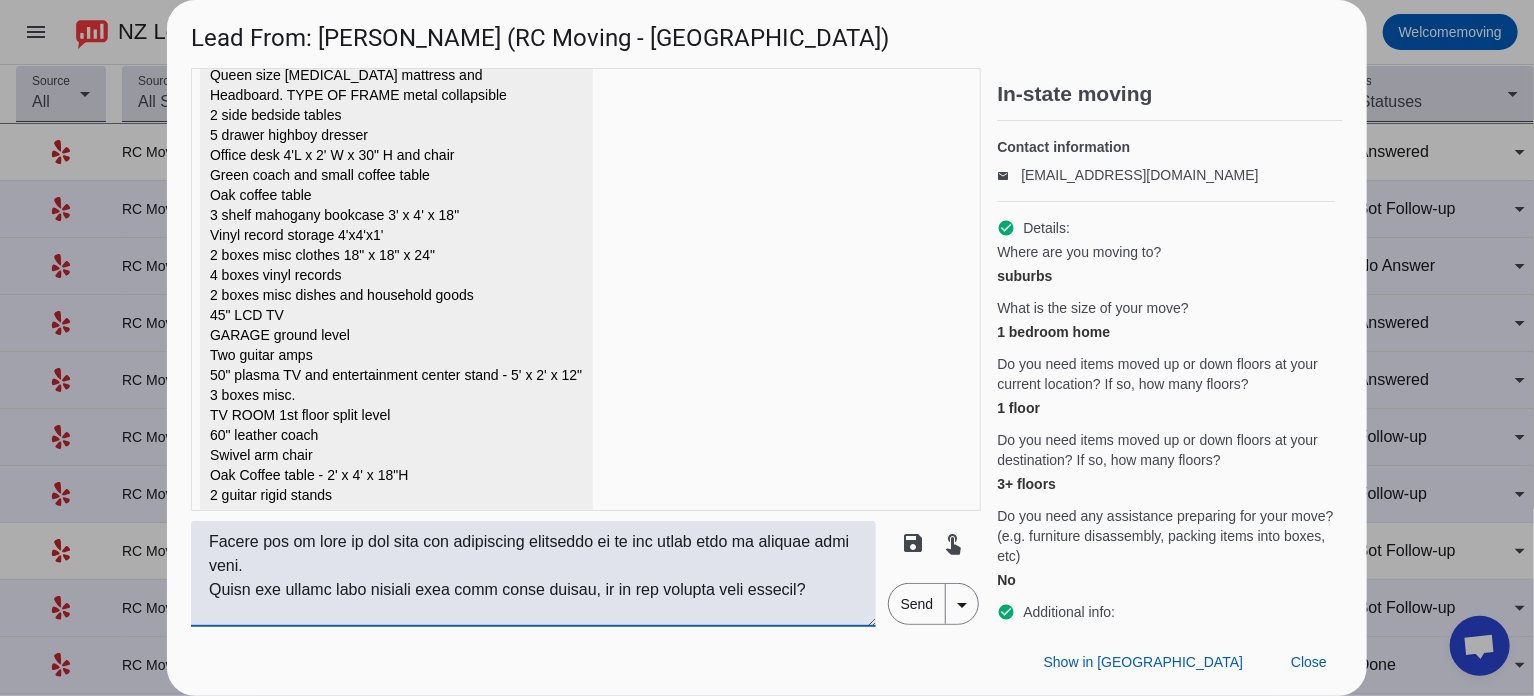 click at bounding box center (533, 574) 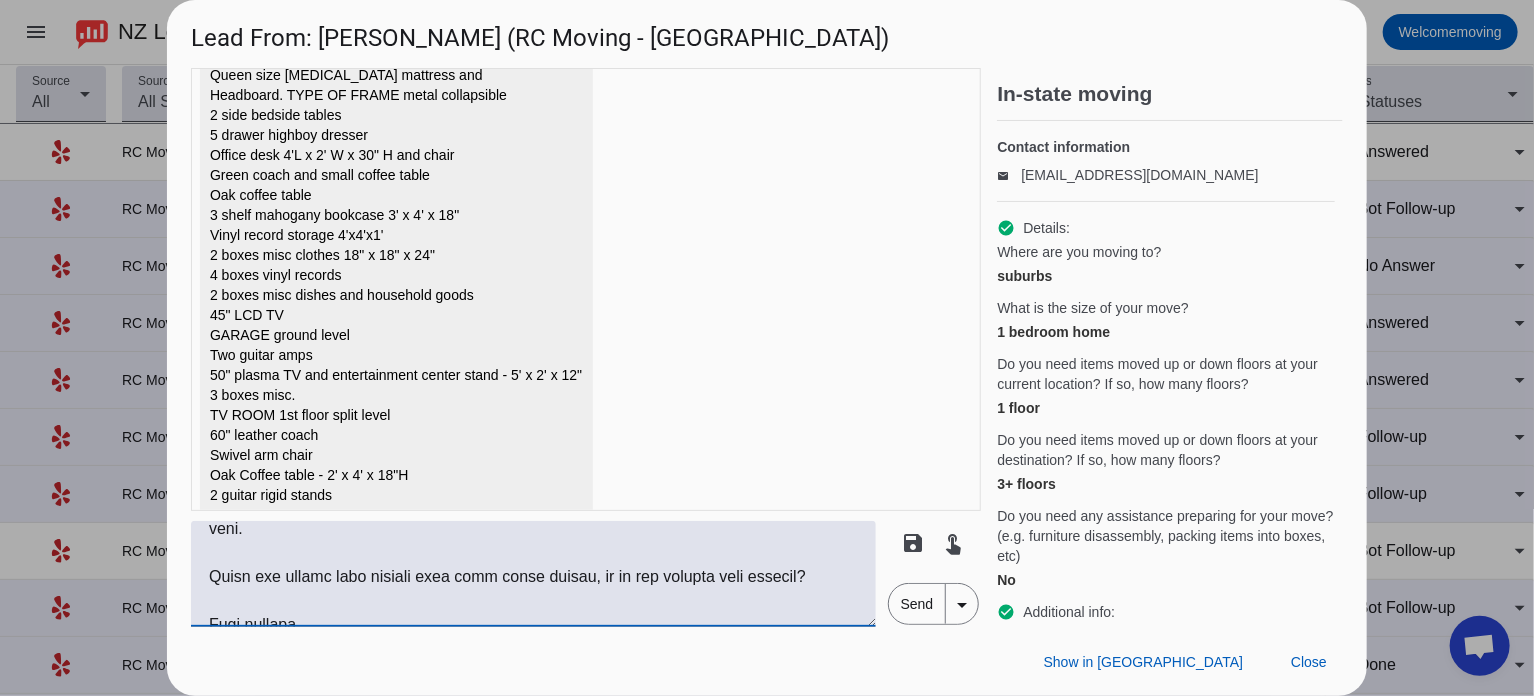 scroll, scrollTop: 684, scrollLeft: 0, axis: vertical 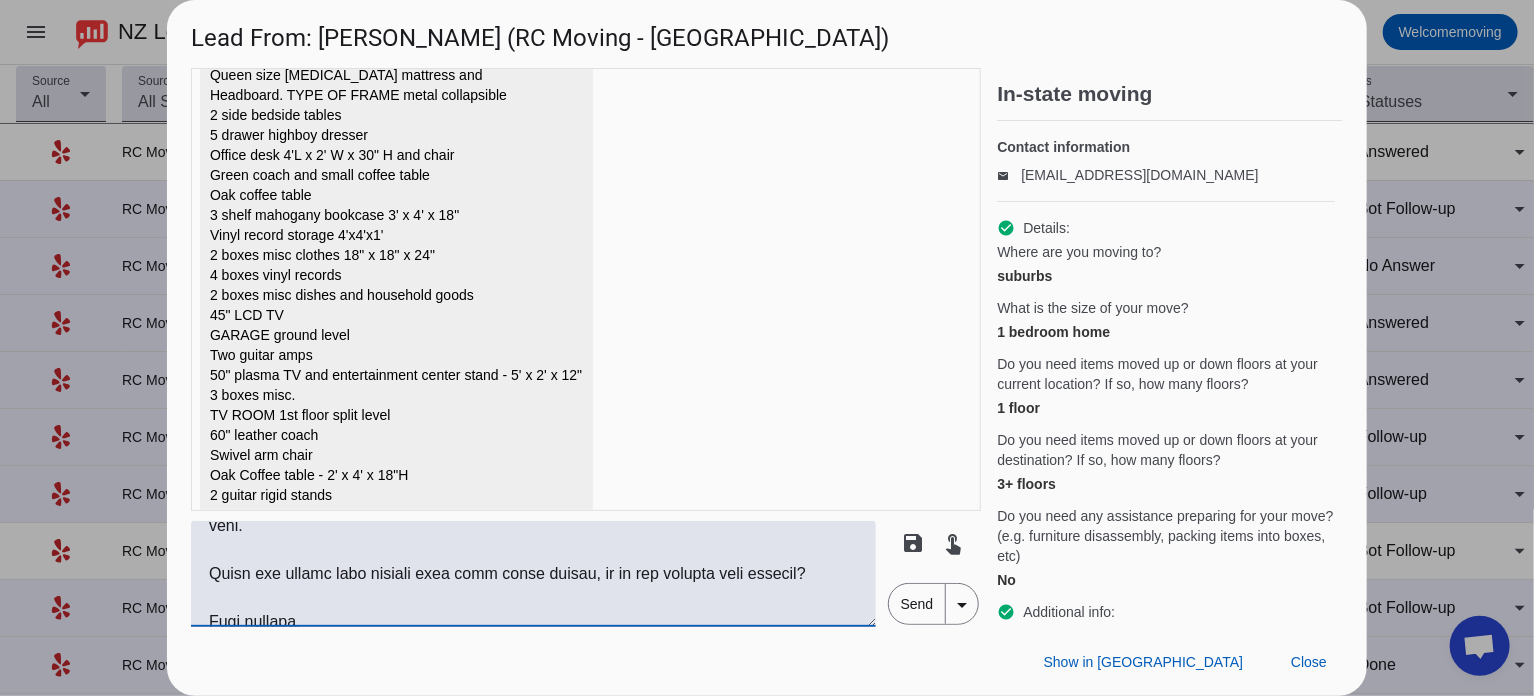 drag, startPoint x: 208, startPoint y: 574, endPoint x: 857, endPoint y: 577, distance: 649.00696 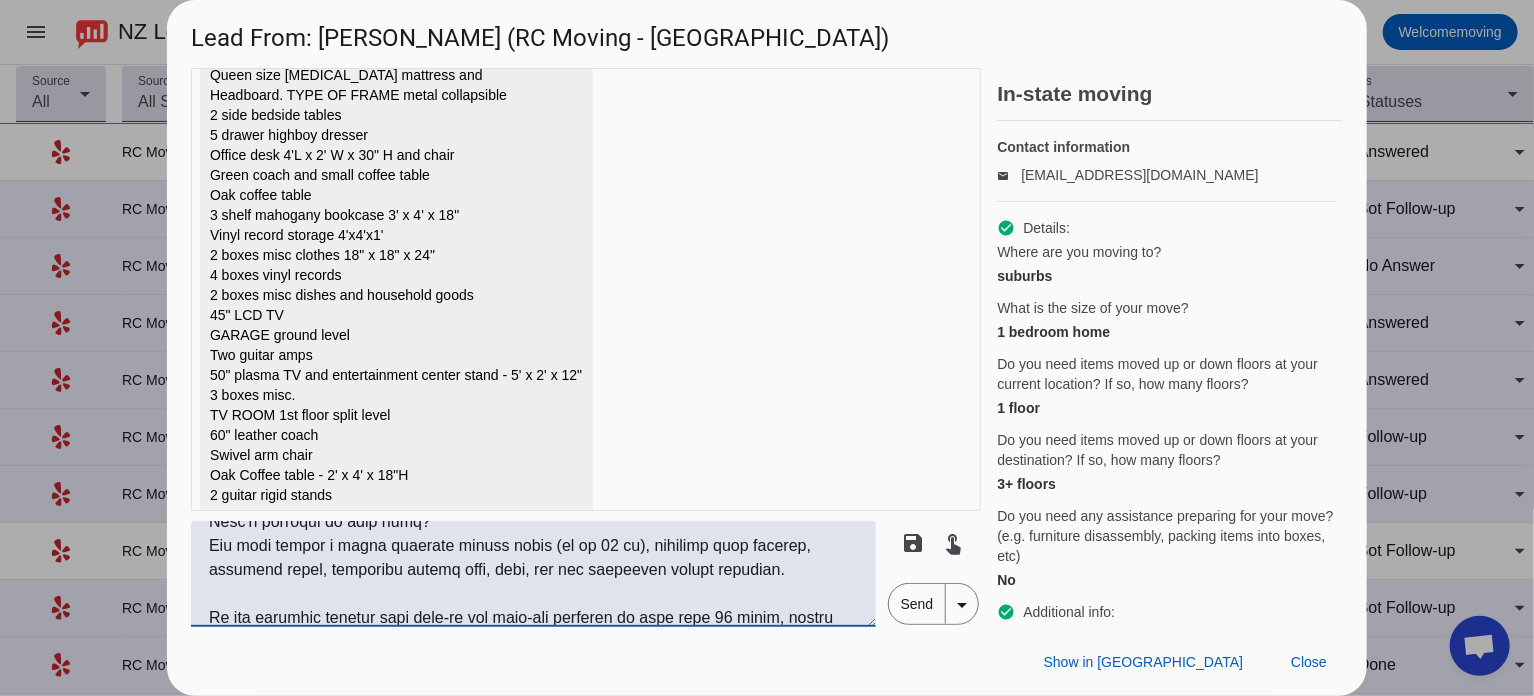 scroll, scrollTop: 402, scrollLeft: 0, axis: vertical 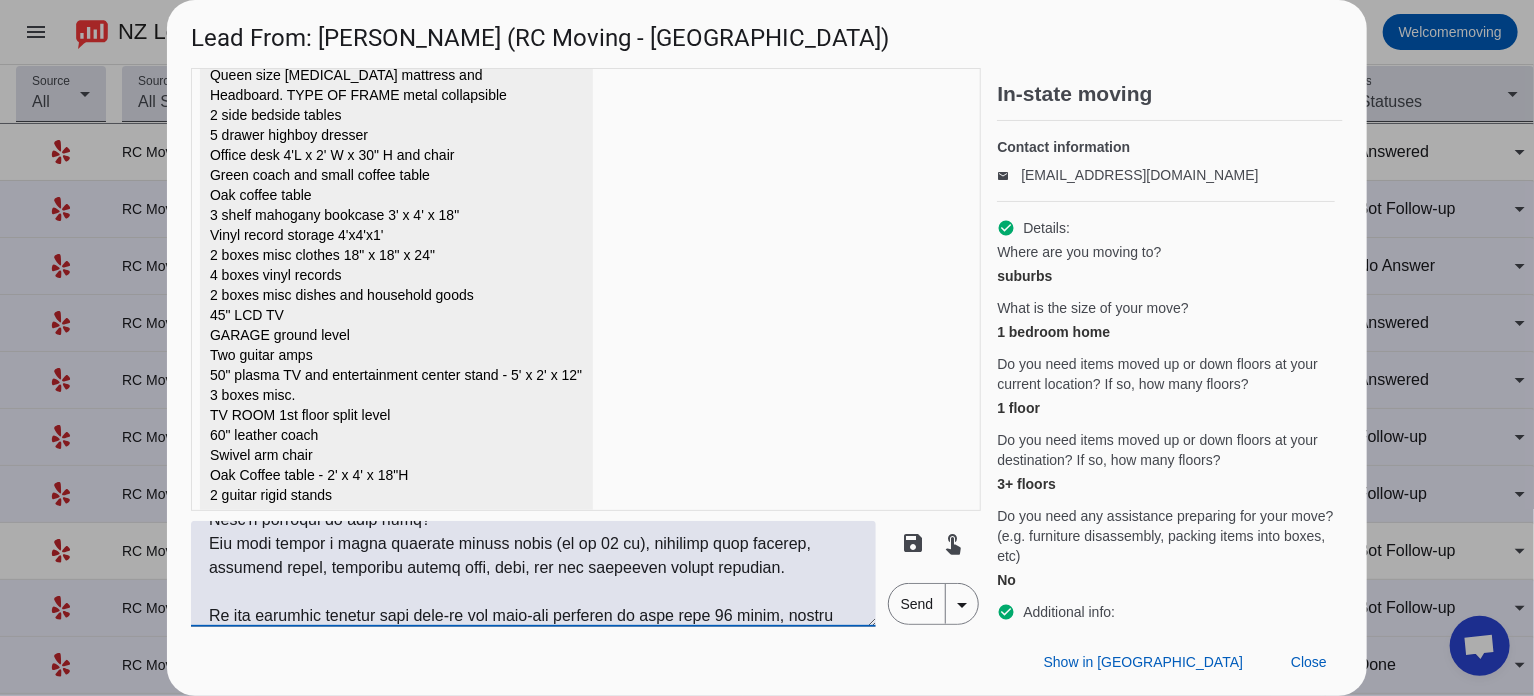 click at bounding box center (533, 574) 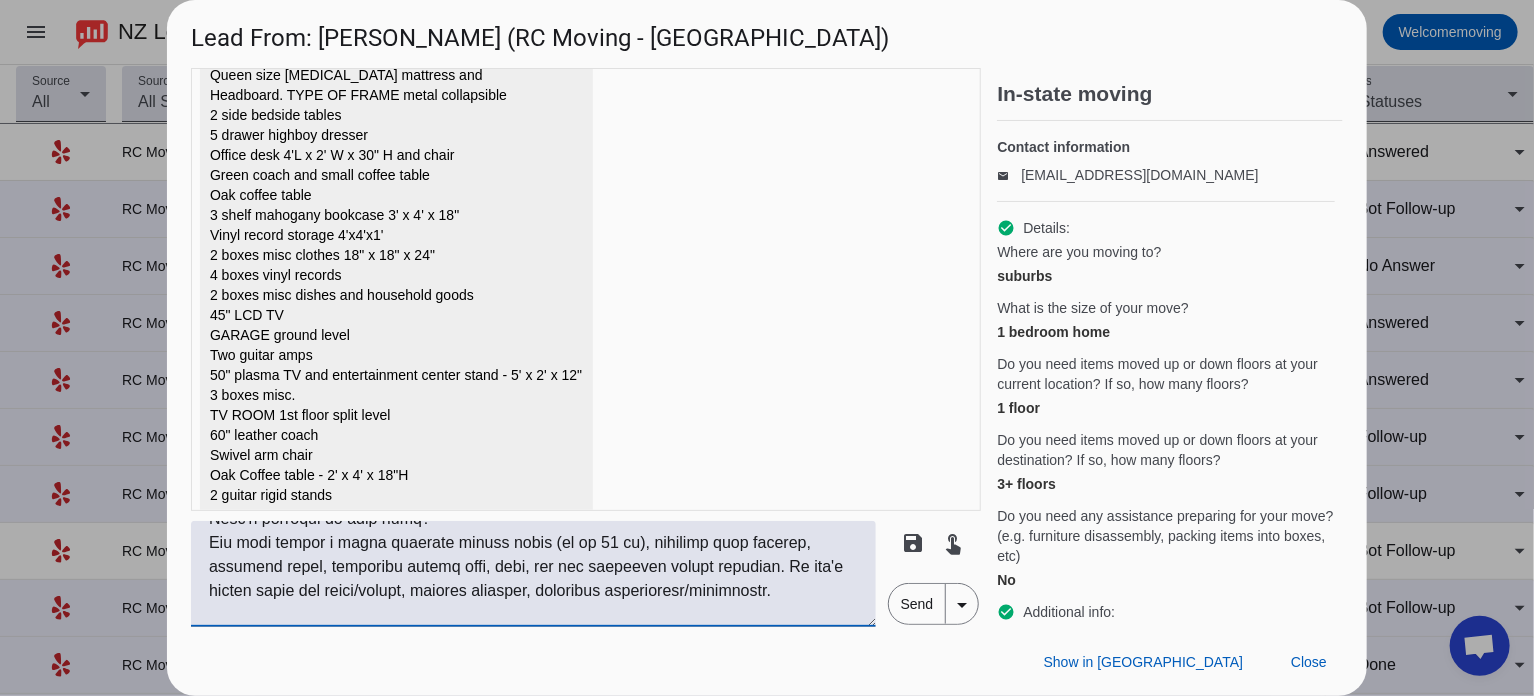 scroll, scrollTop: 424, scrollLeft: 0, axis: vertical 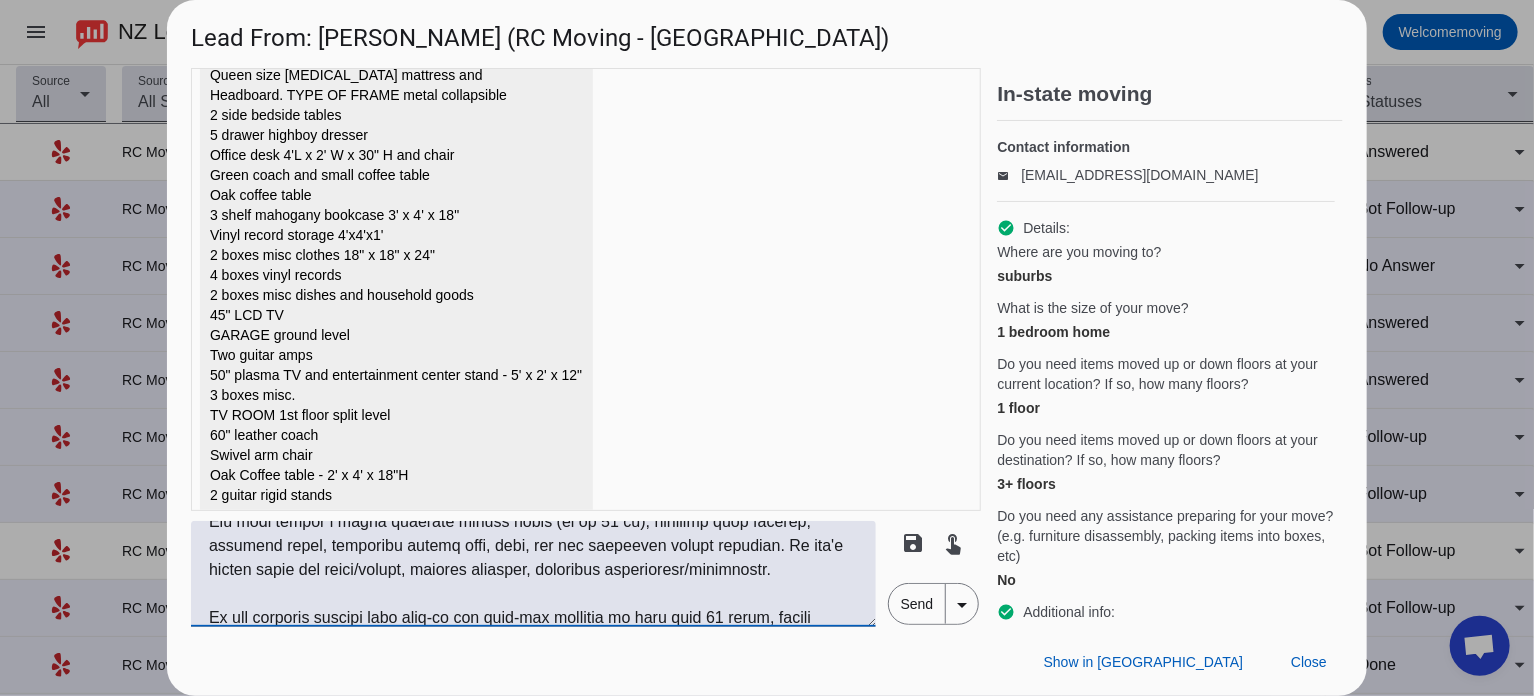 click at bounding box center (533, 574) 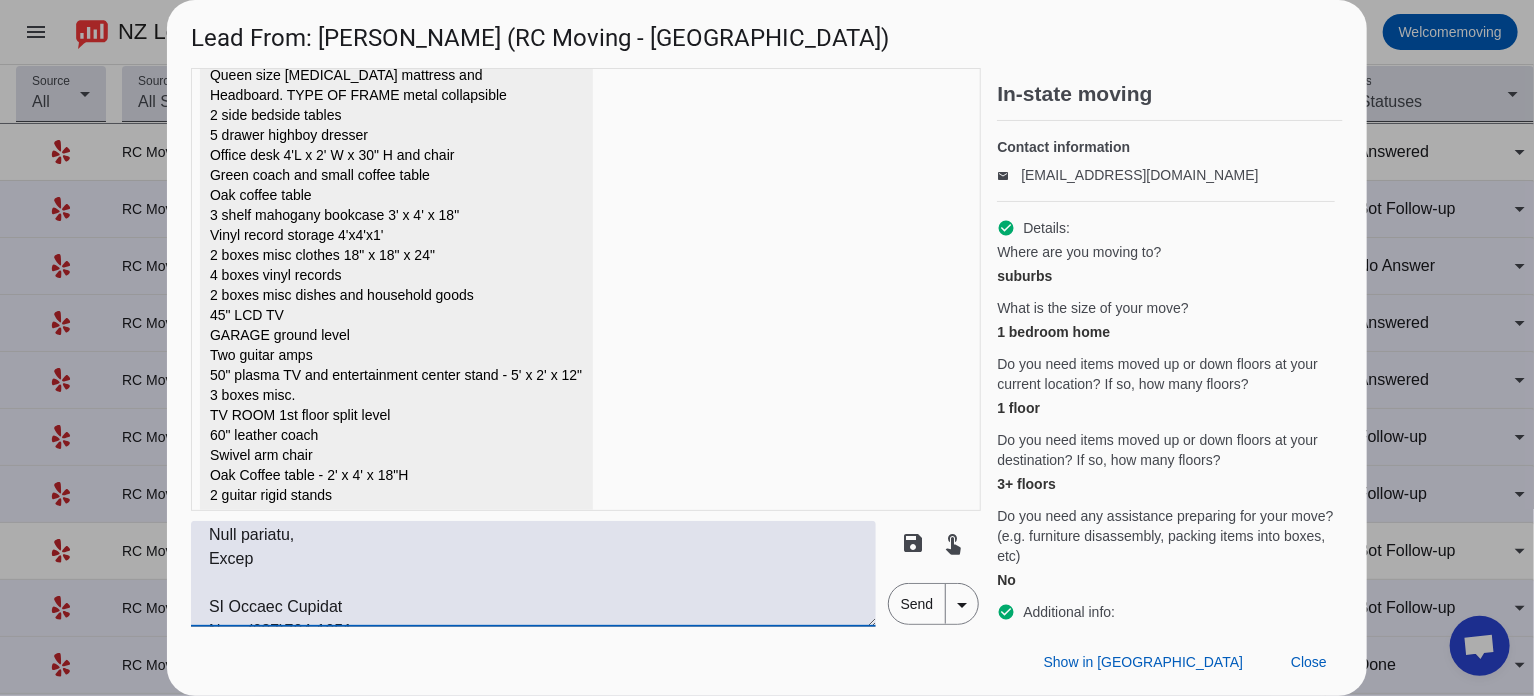 scroll, scrollTop: 816, scrollLeft: 0, axis: vertical 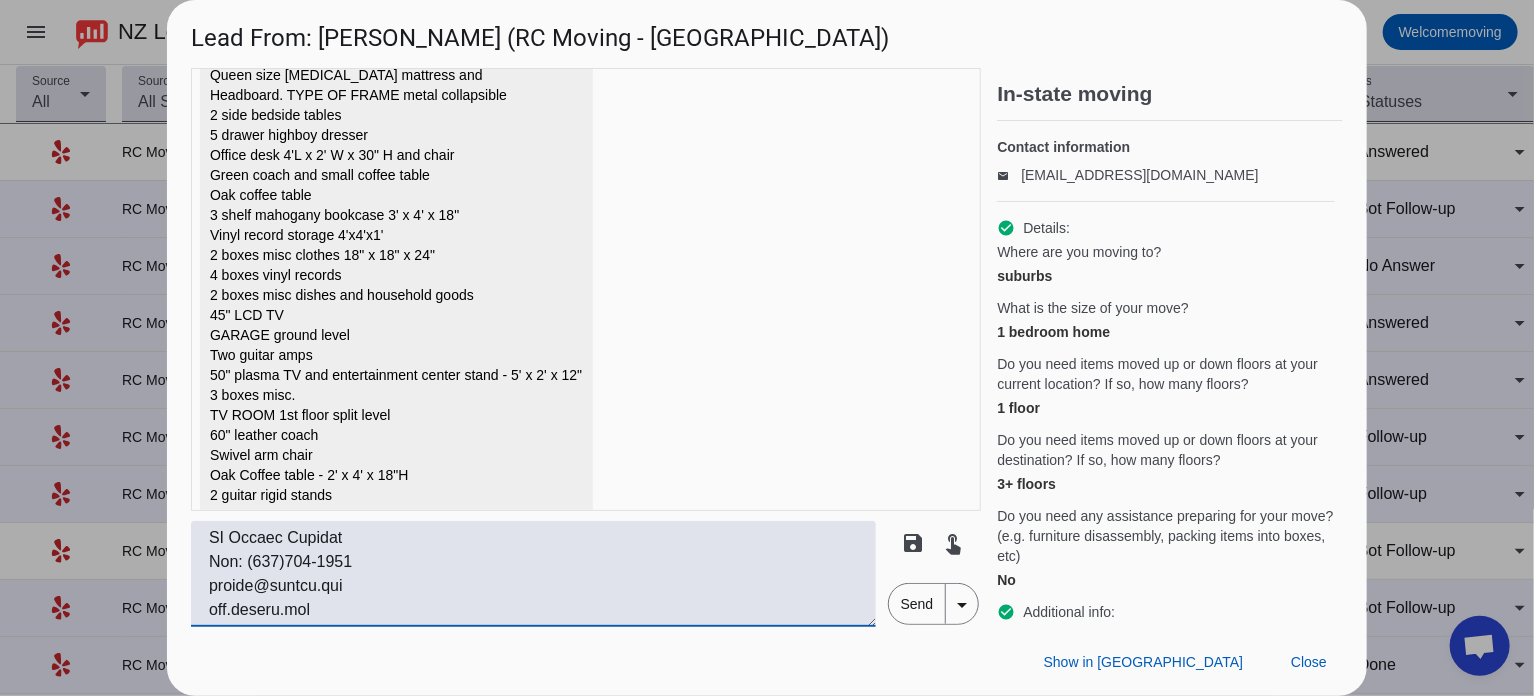 click at bounding box center (533, 574) 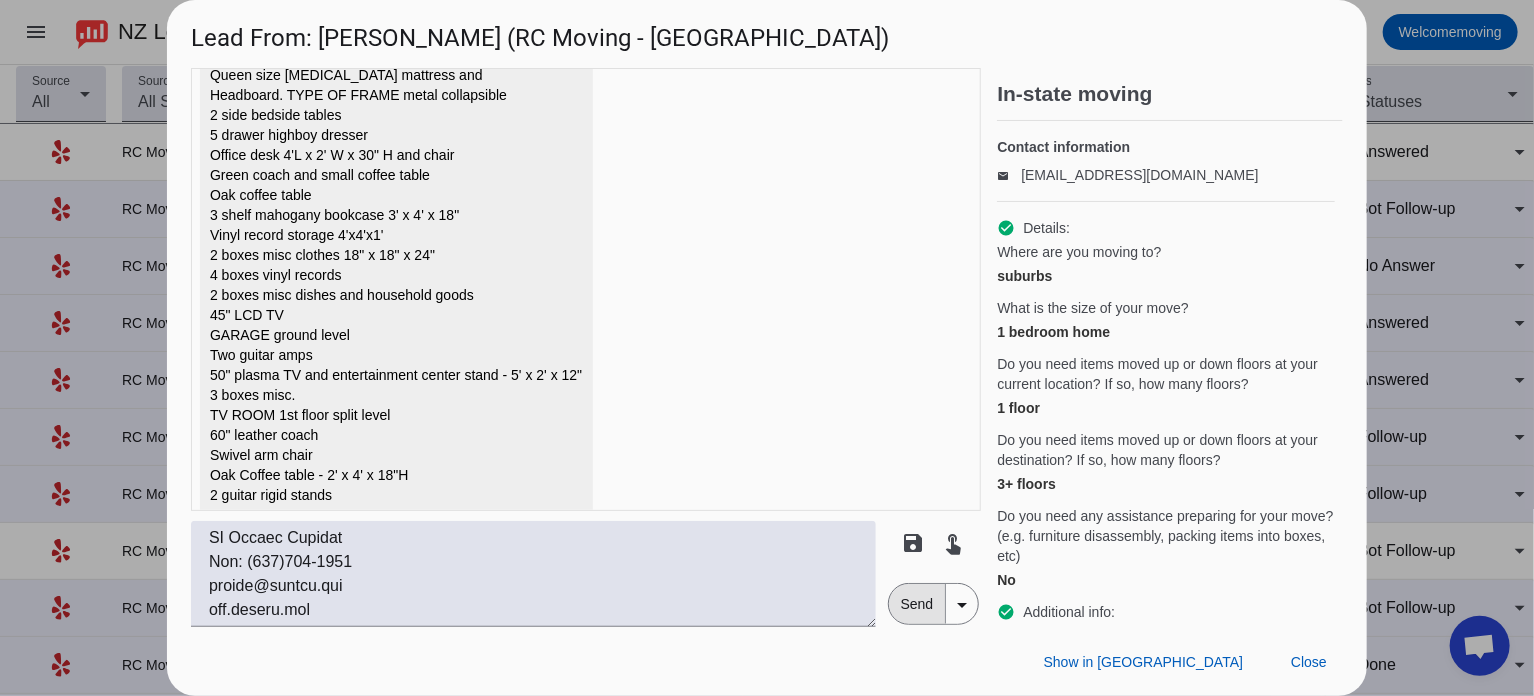 click on "Send" at bounding box center (917, 604) 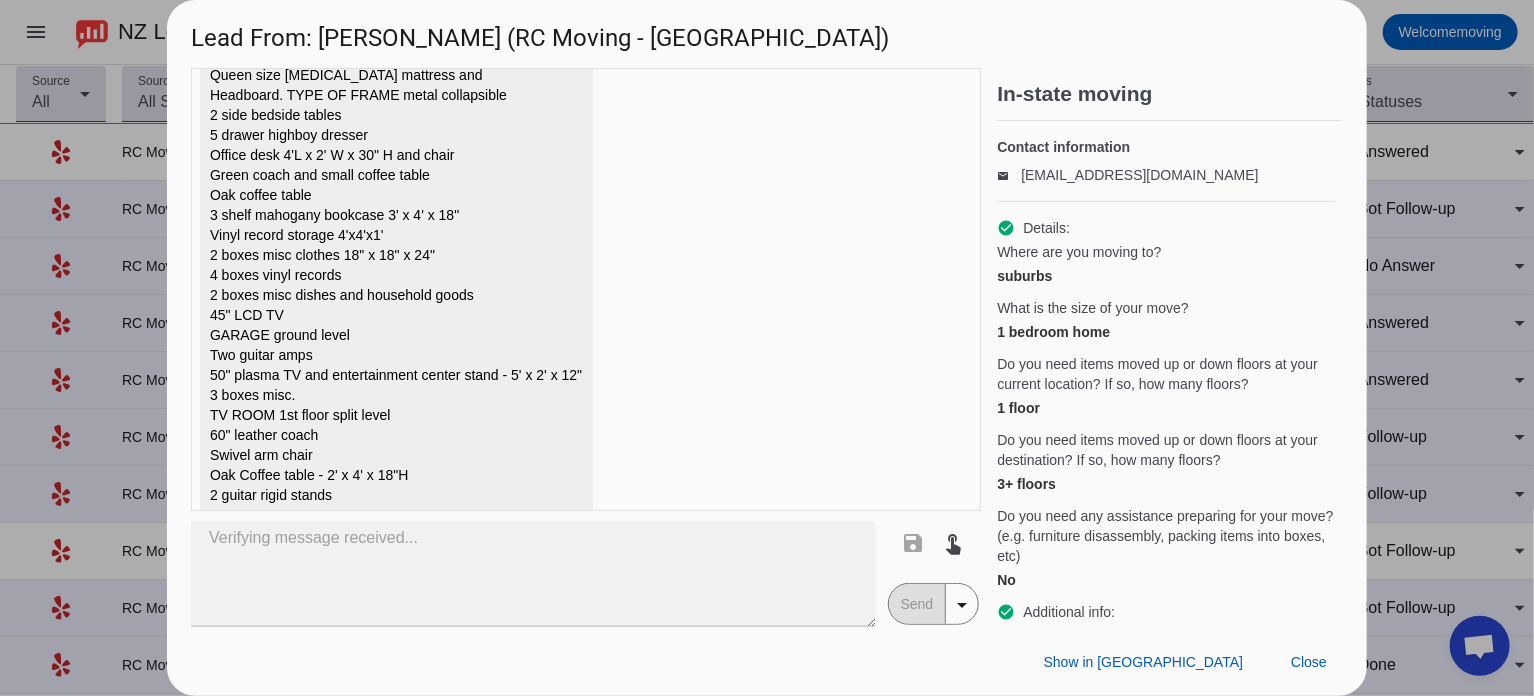 scroll, scrollTop: 0, scrollLeft: 0, axis: both 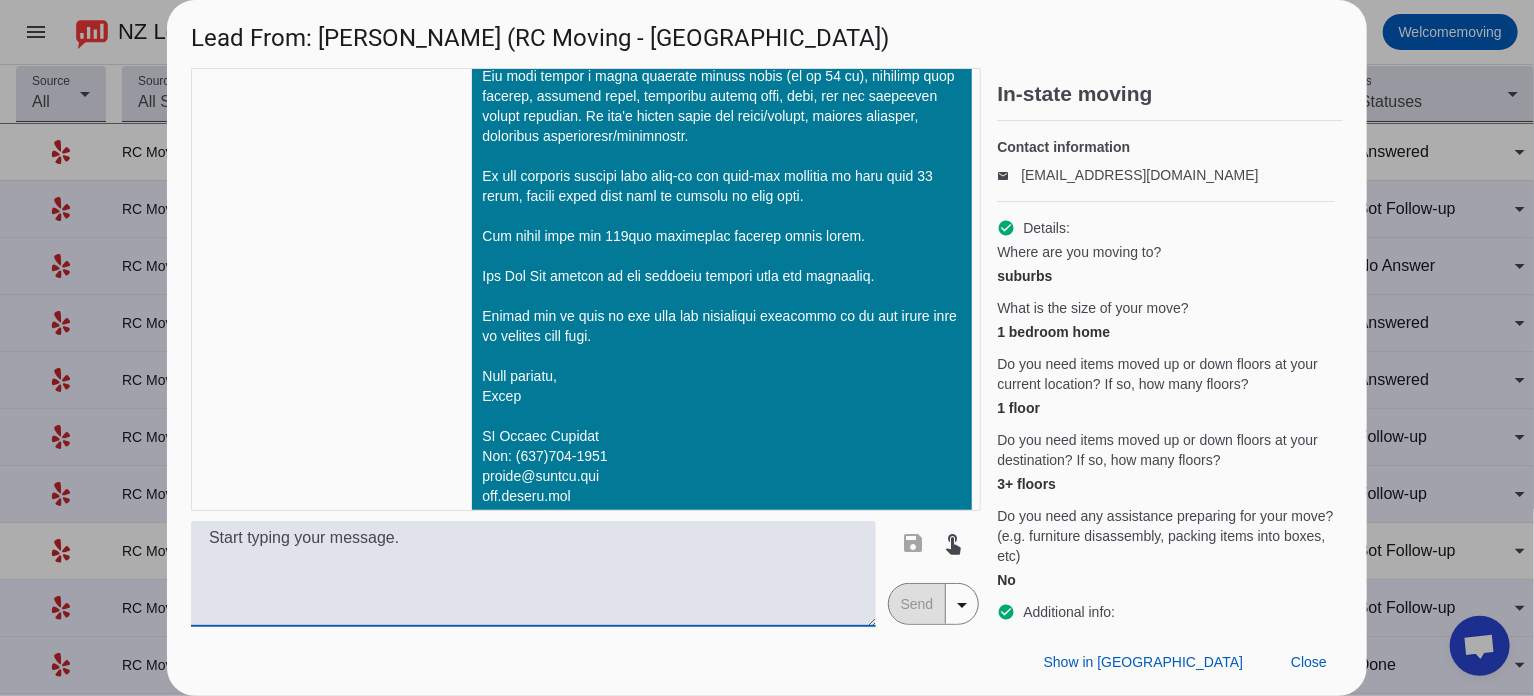 click at bounding box center (533, 574) 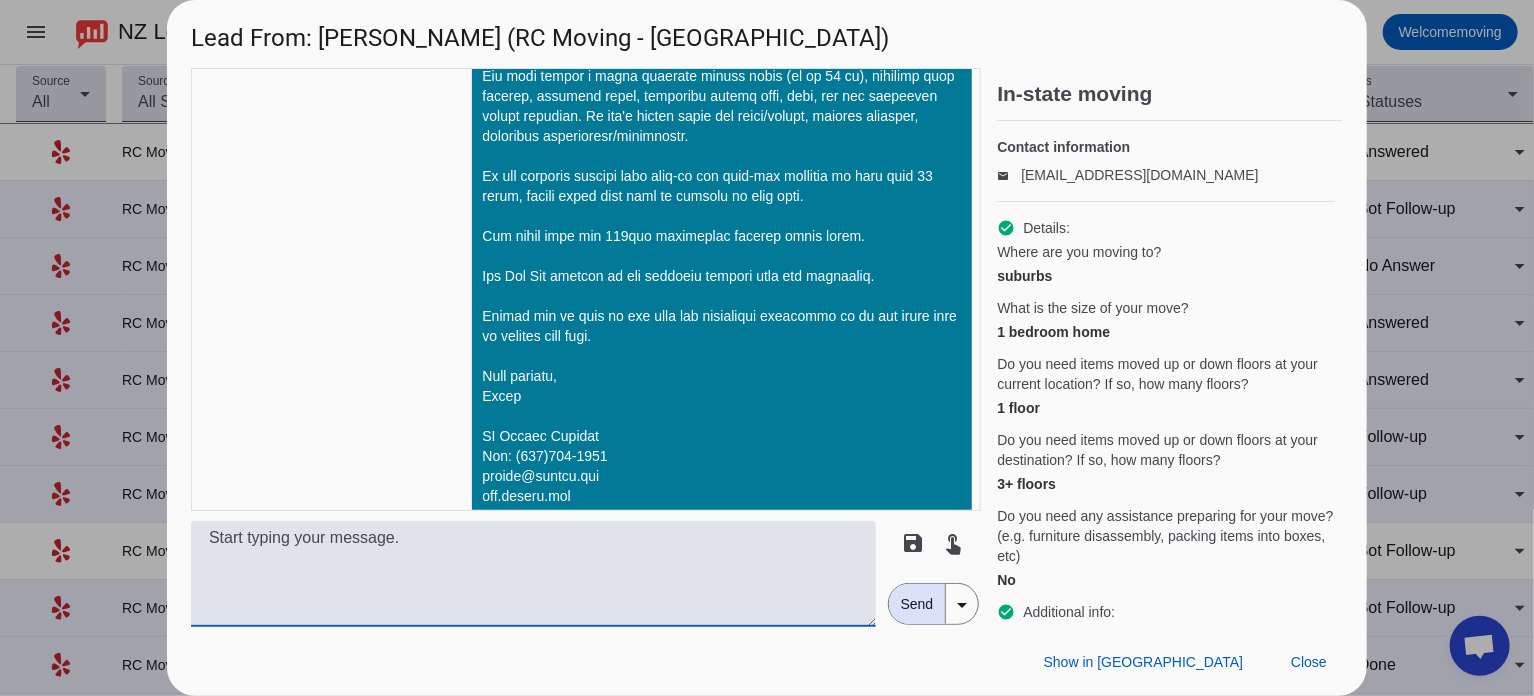 type on "Our rate covers a fully equipped moving truck (up to 26 ft), complete with dollies, wardrobe boxes, unlimited shrink wrap, tape, and all necessary moving supplies." 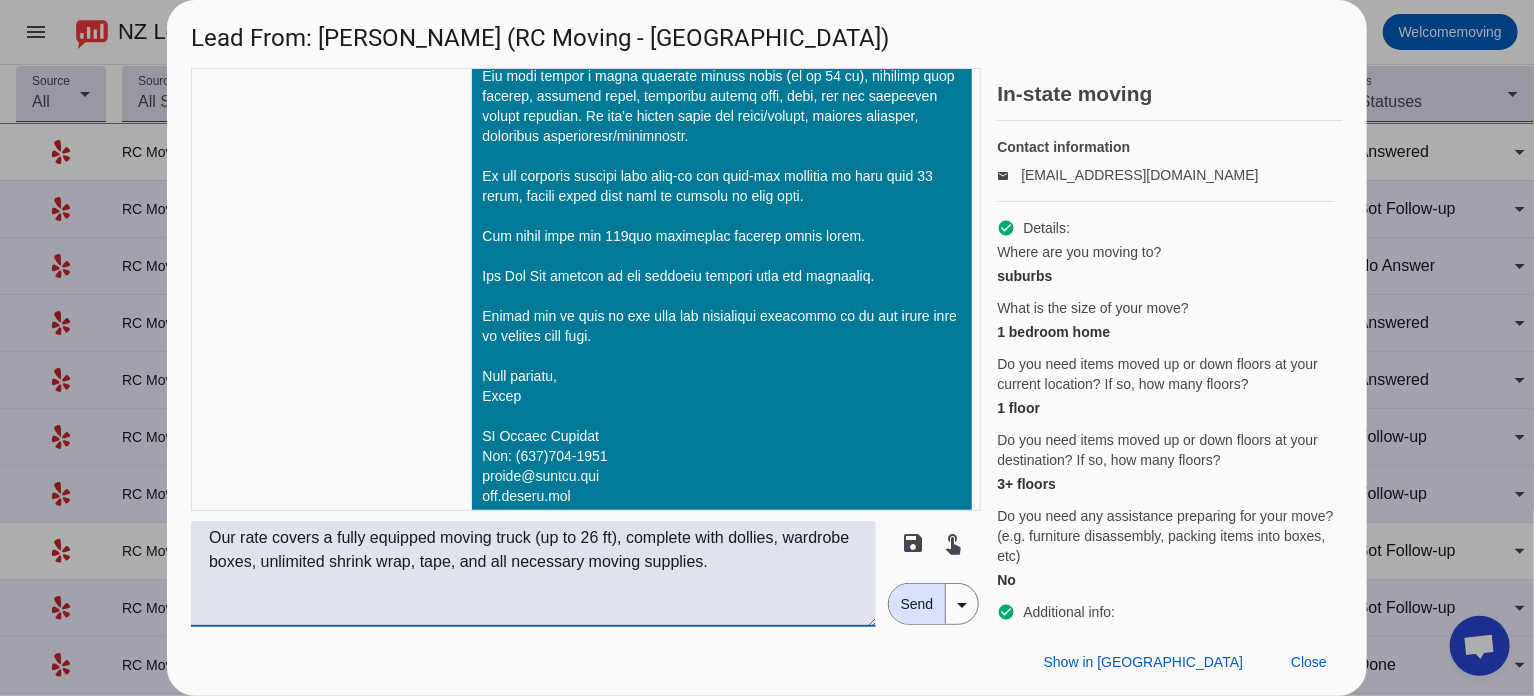 drag, startPoint x: 735, startPoint y: 594, endPoint x: 60, endPoint y: 416, distance: 698.0752 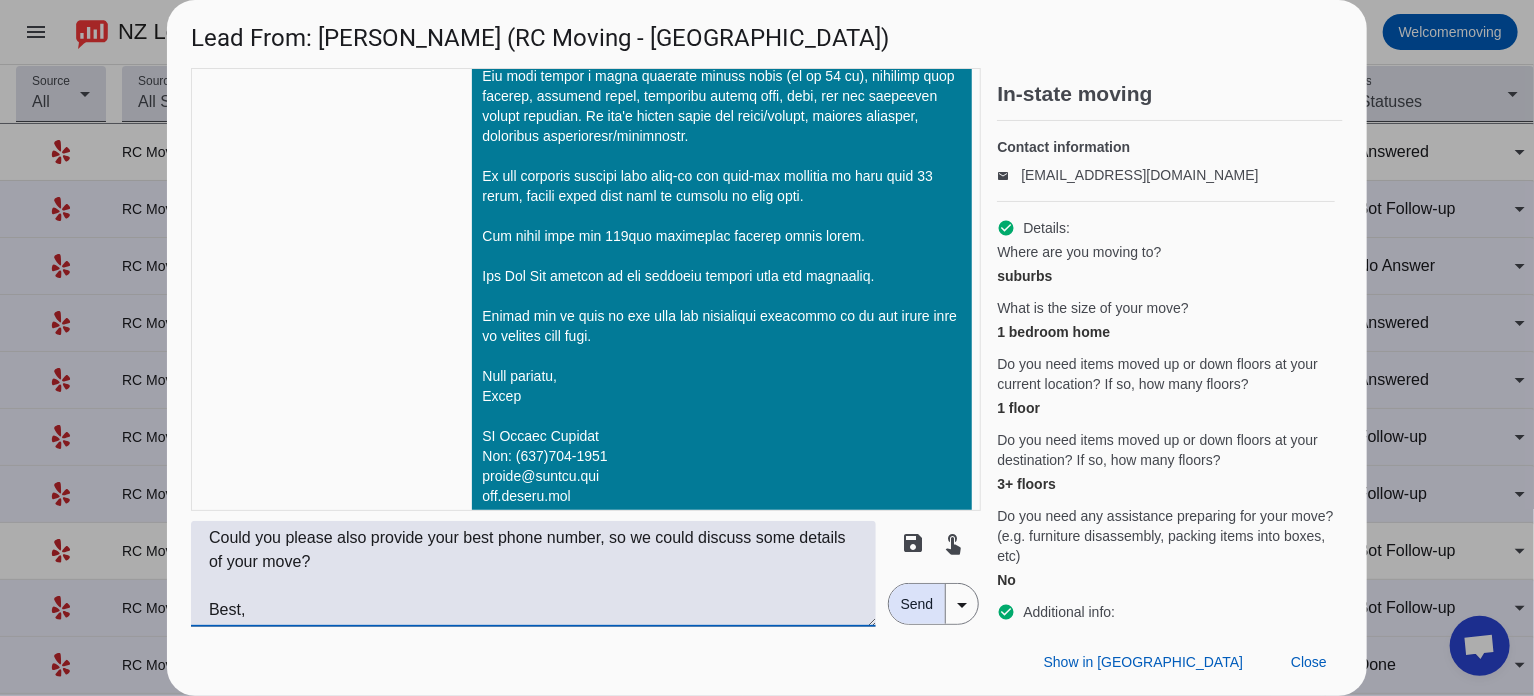 scroll, scrollTop: 16, scrollLeft: 0, axis: vertical 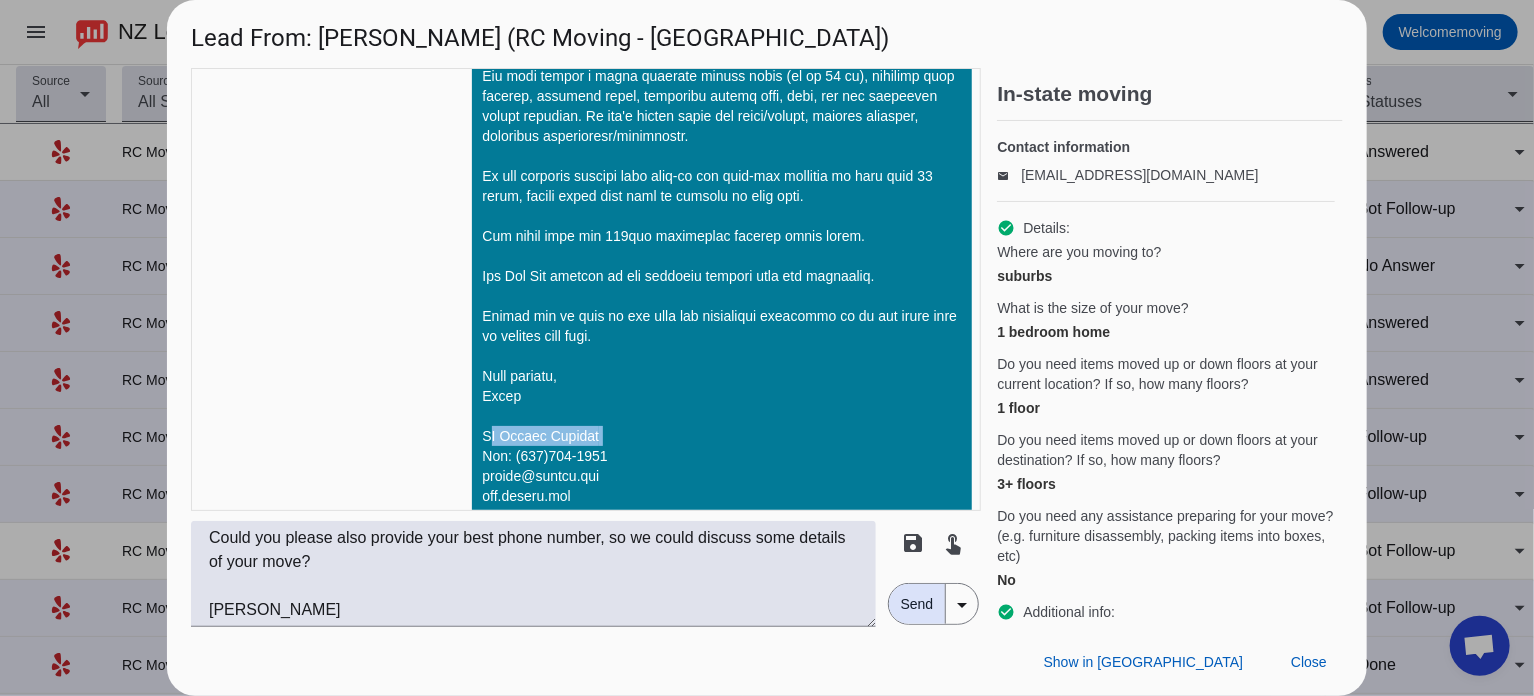 drag, startPoint x: 469, startPoint y: 409, endPoint x: 610, endPoint y: 413, distance: 141.05673 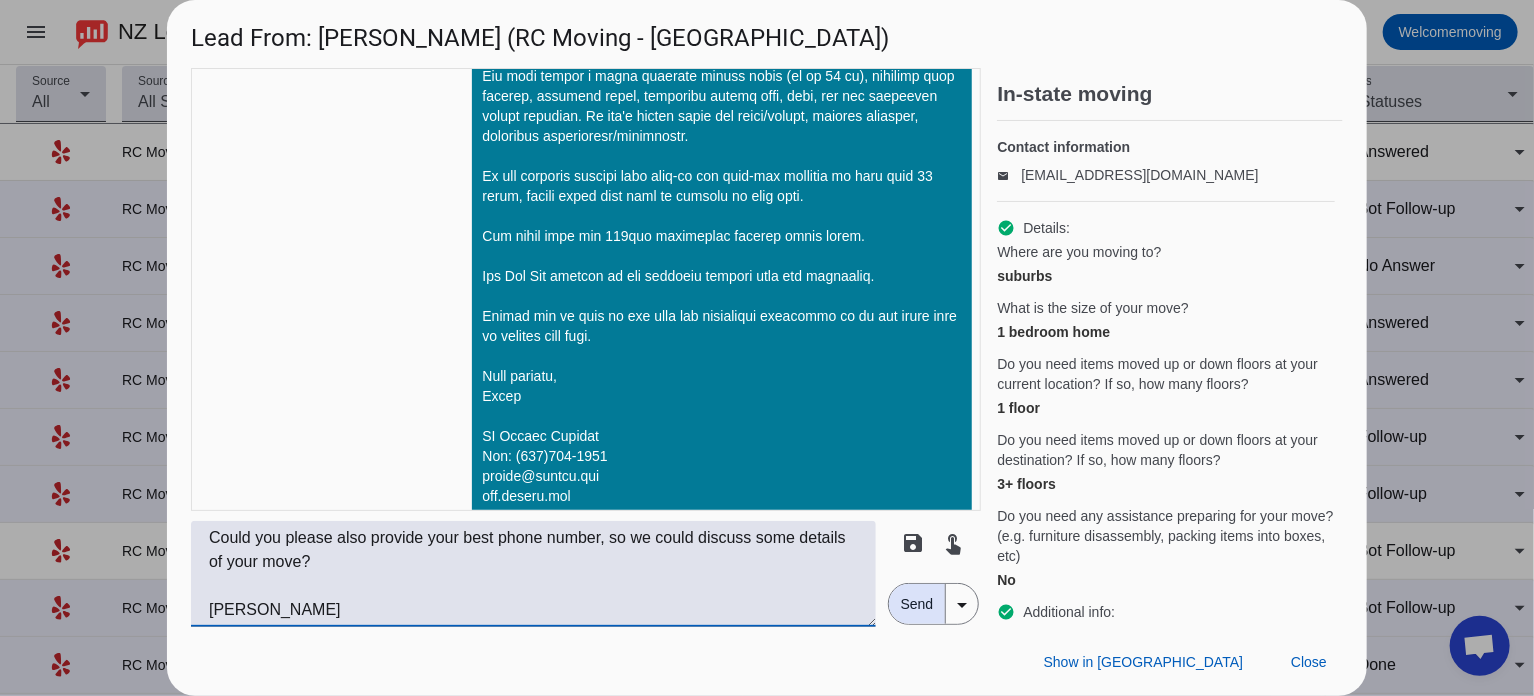 click on "Could you please also provide your best phone number, so we could discuss some details of your move?
Best,
Helen" at bounding box center (533, 574) 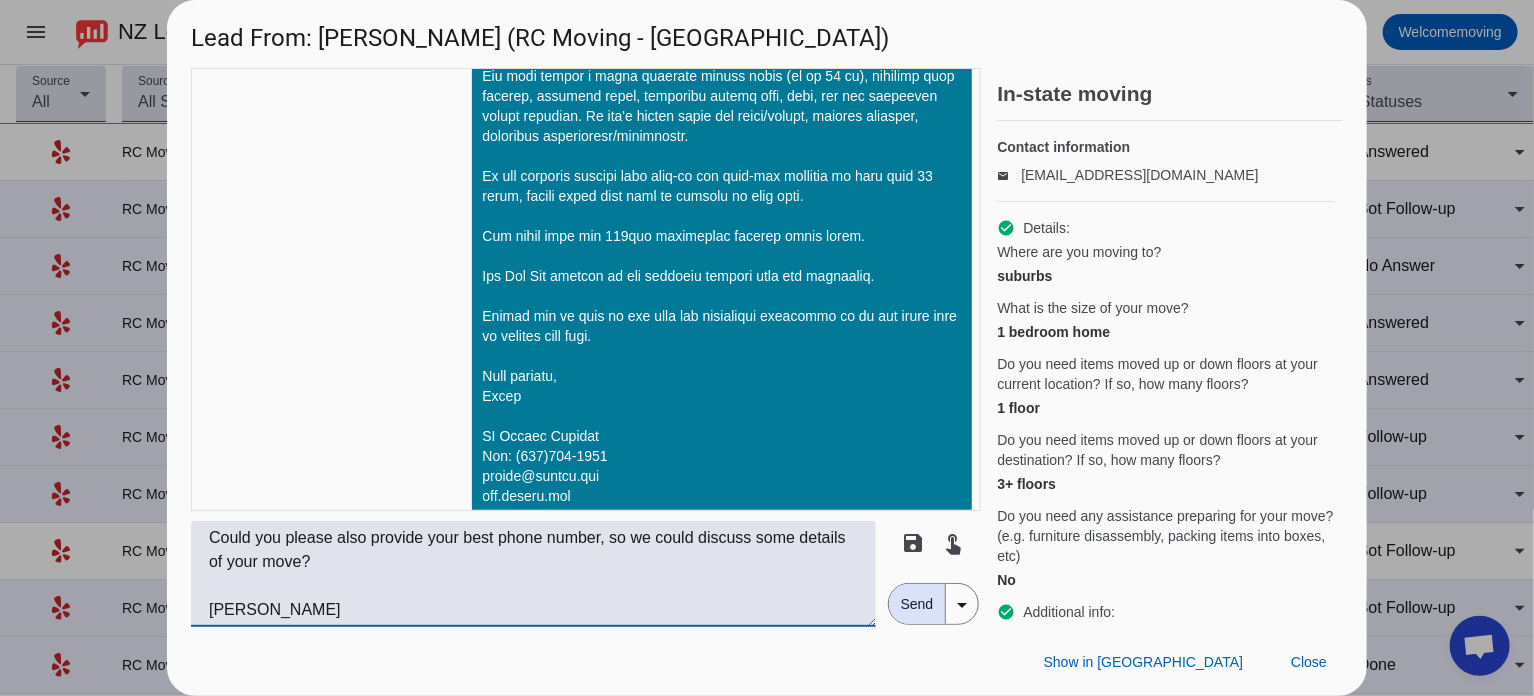 paste on "RC Moving Company" 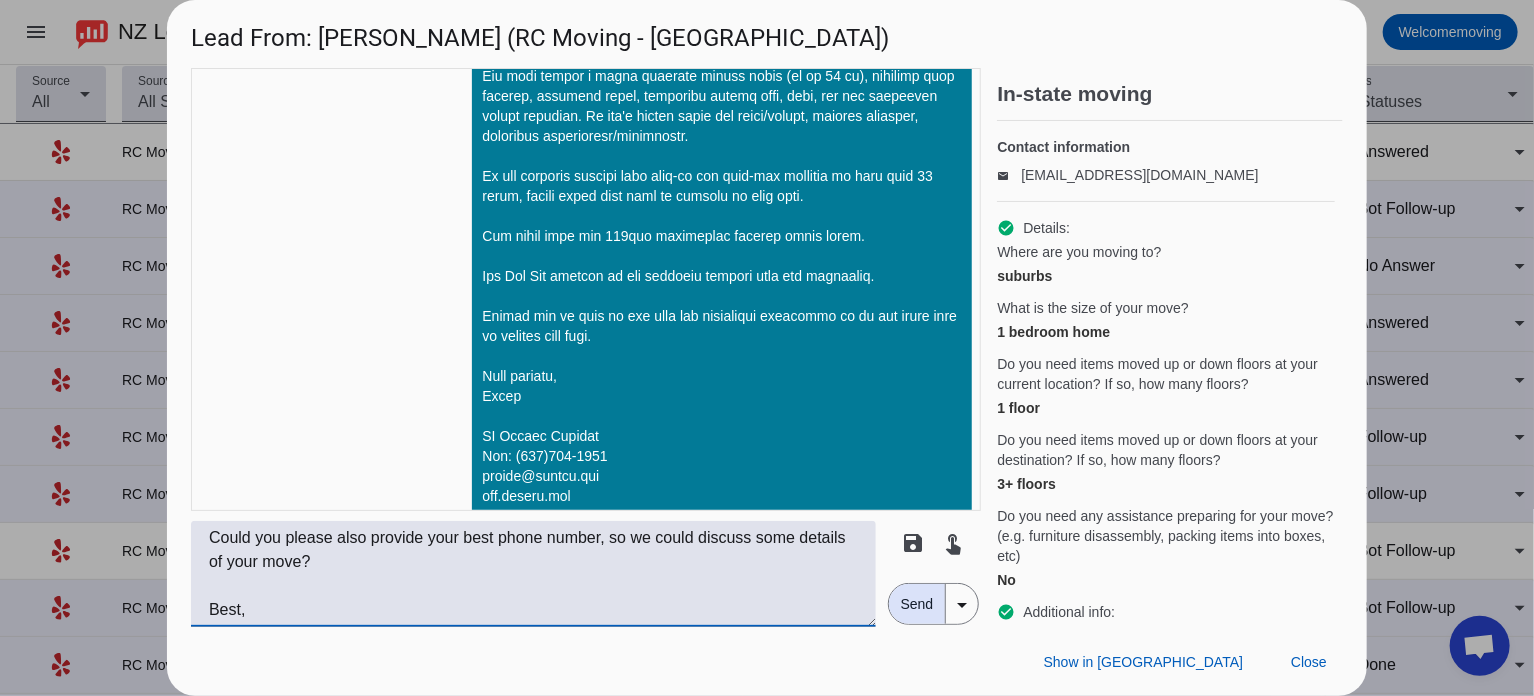scroll, scrollTop: 48, scrollLeft: 0, axis: vertical 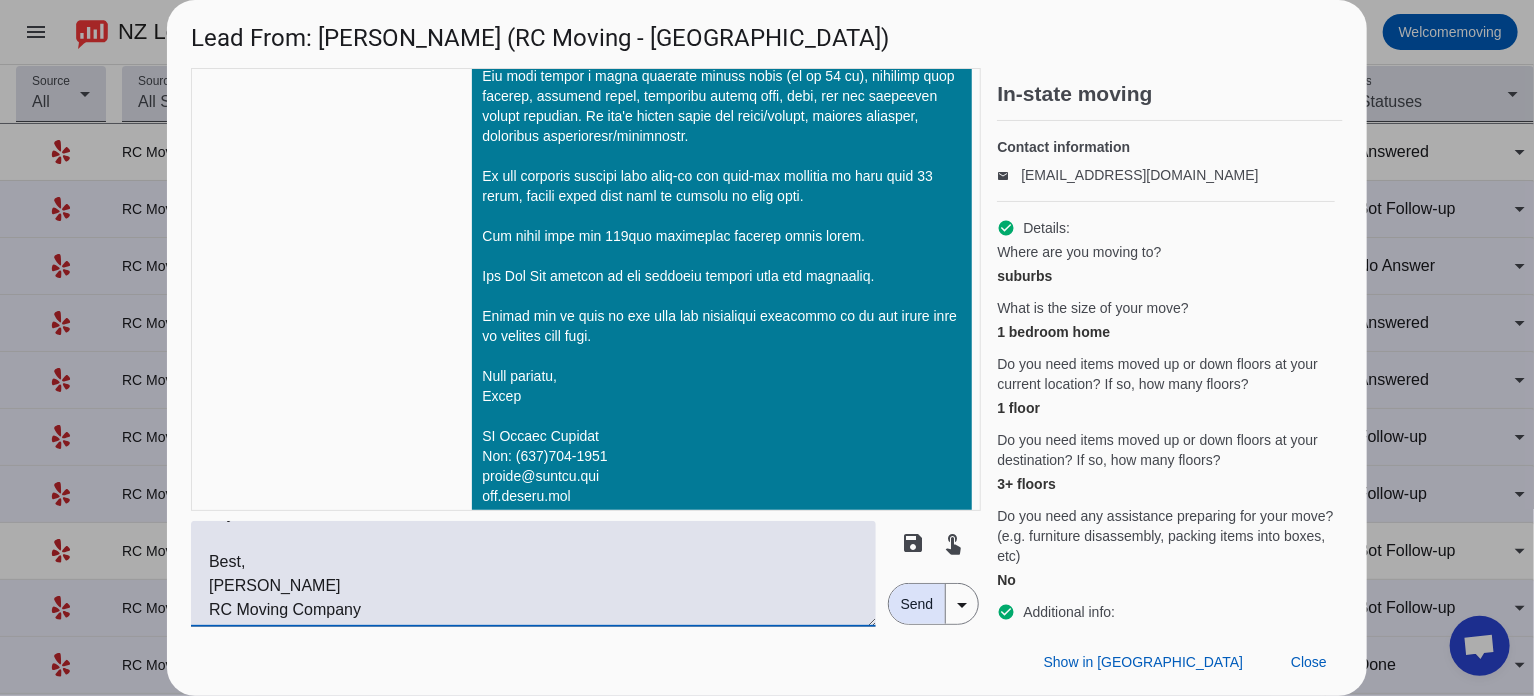 type on "Could you please also provide your best phone number, so we could discuss some details of your move?
Best,
Helen
RC Moving Company" 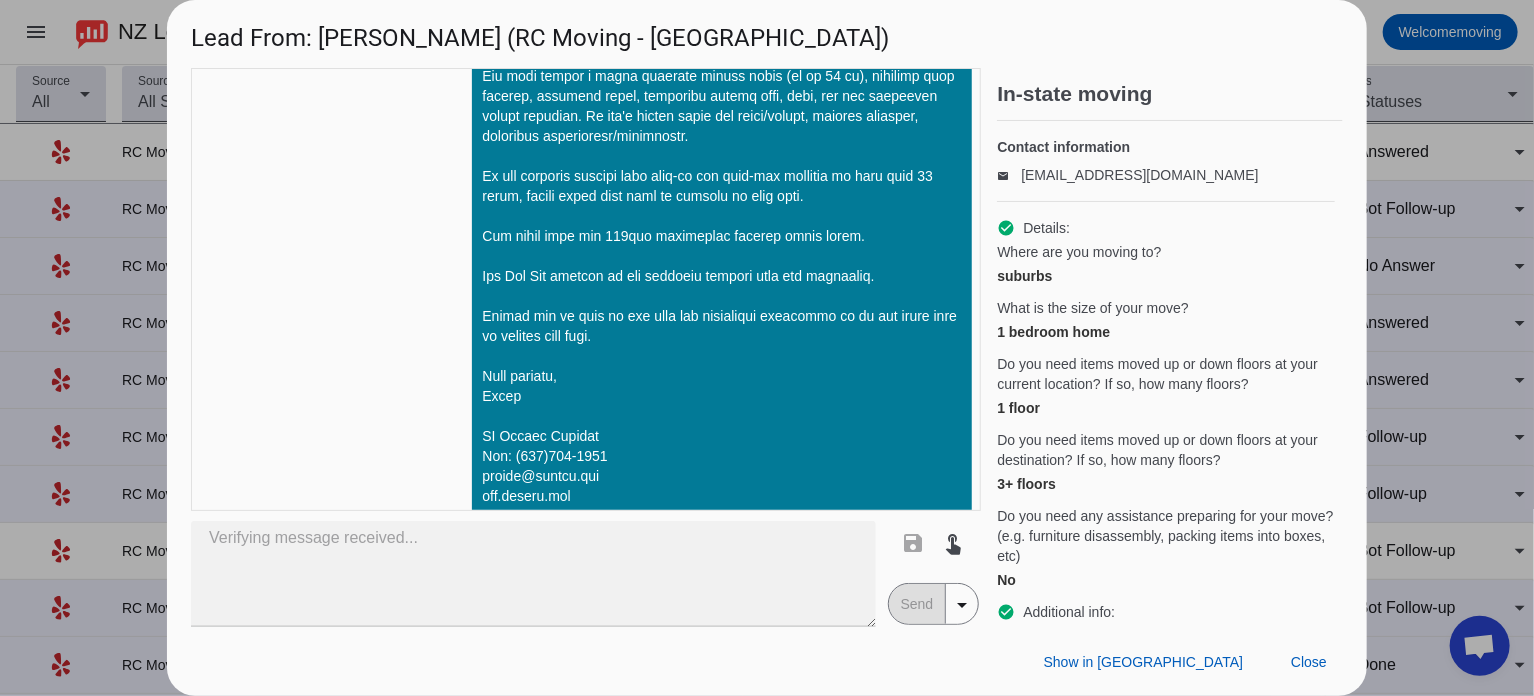 scroll, scrollTop: 0, scrollLeft: 0, axis: both 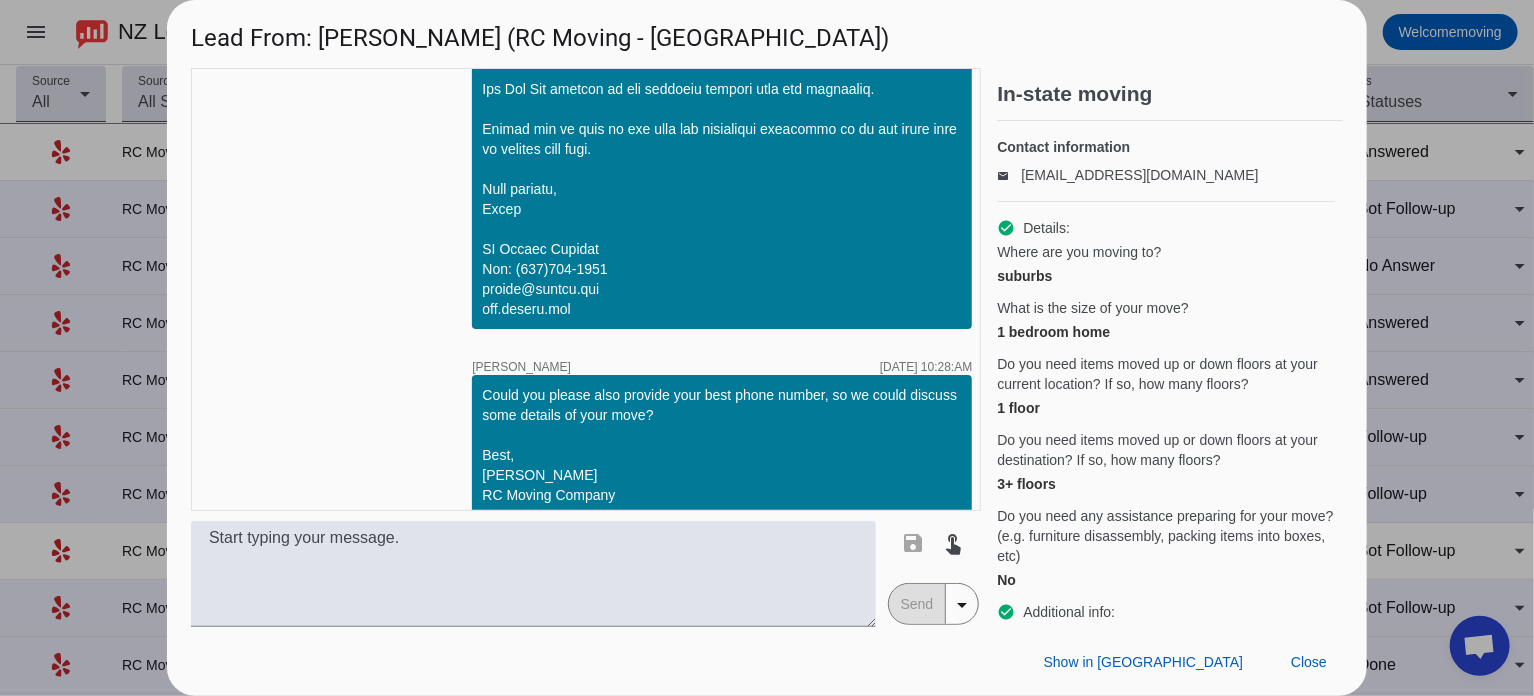 click at bounding box center (767, 348) 